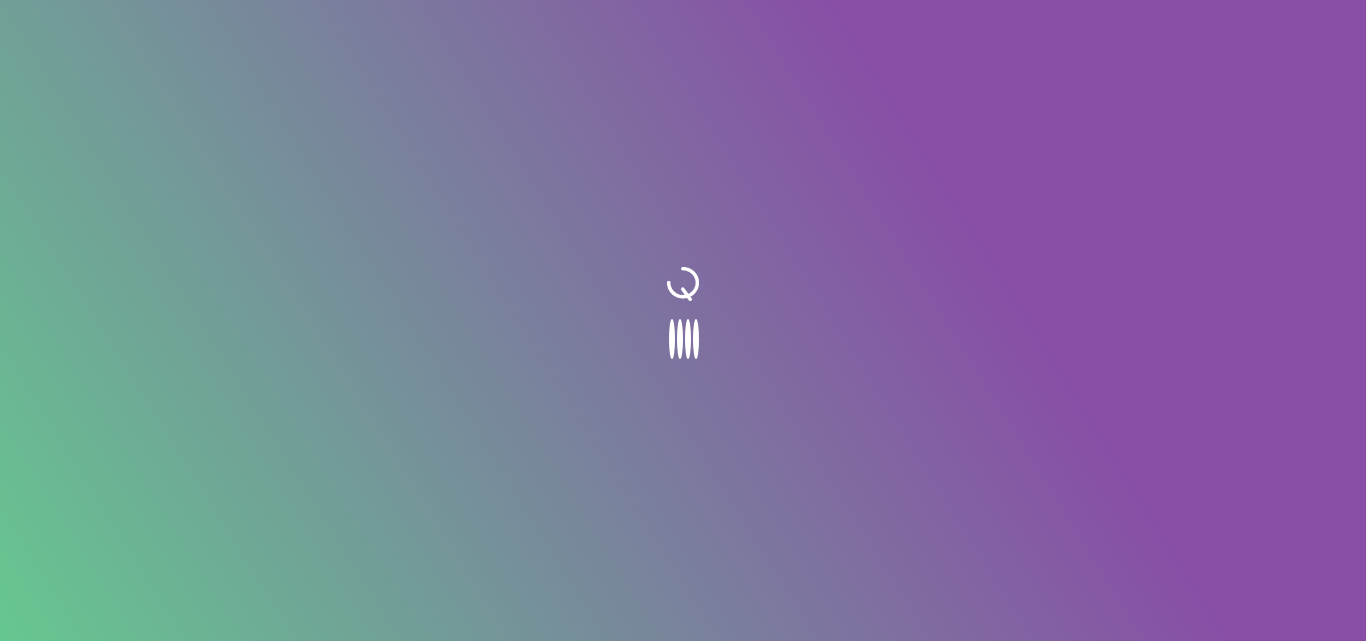 scroll, scrollTop: 0, scrollLeft: 0, axis: both 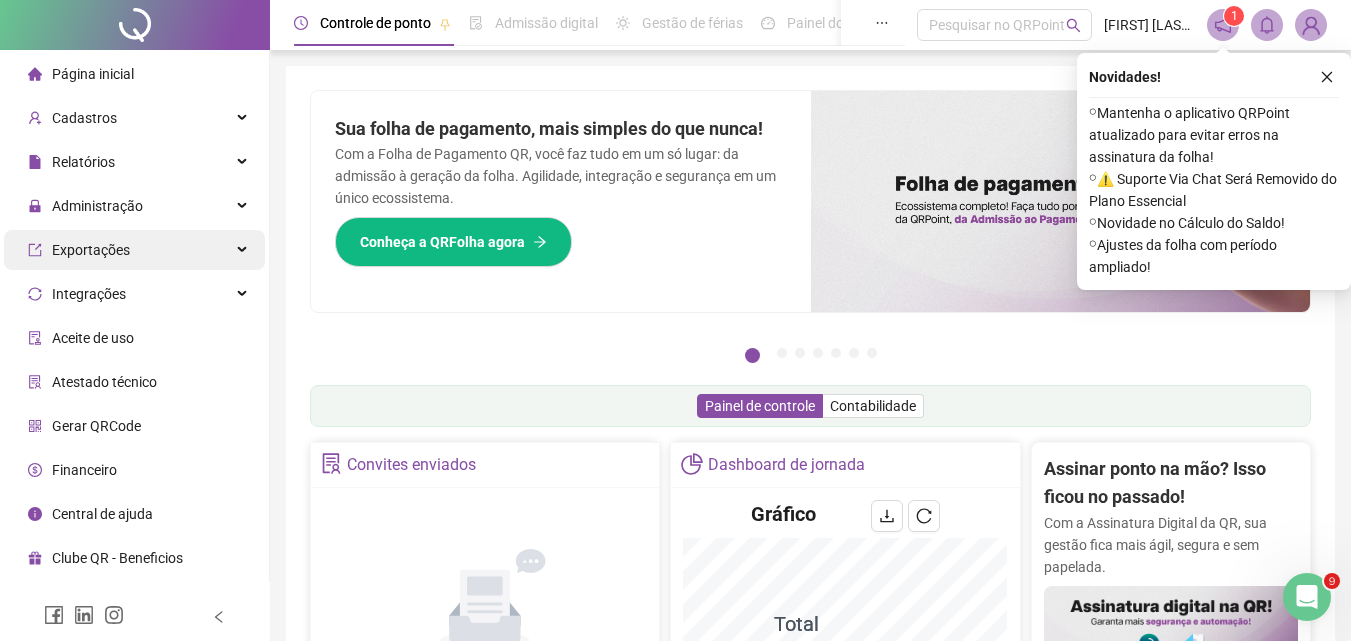 click on "Exportações" at bounding box center (79, 250) 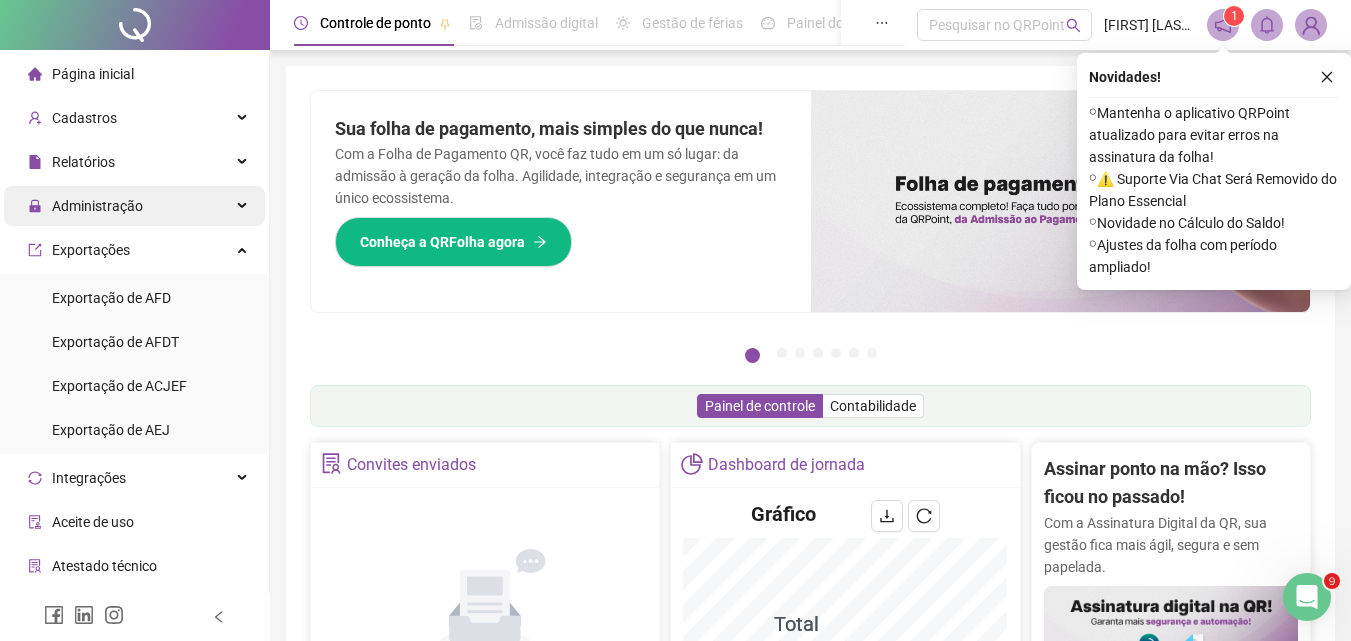 click on "Administração" at bounding box center (97, 206) 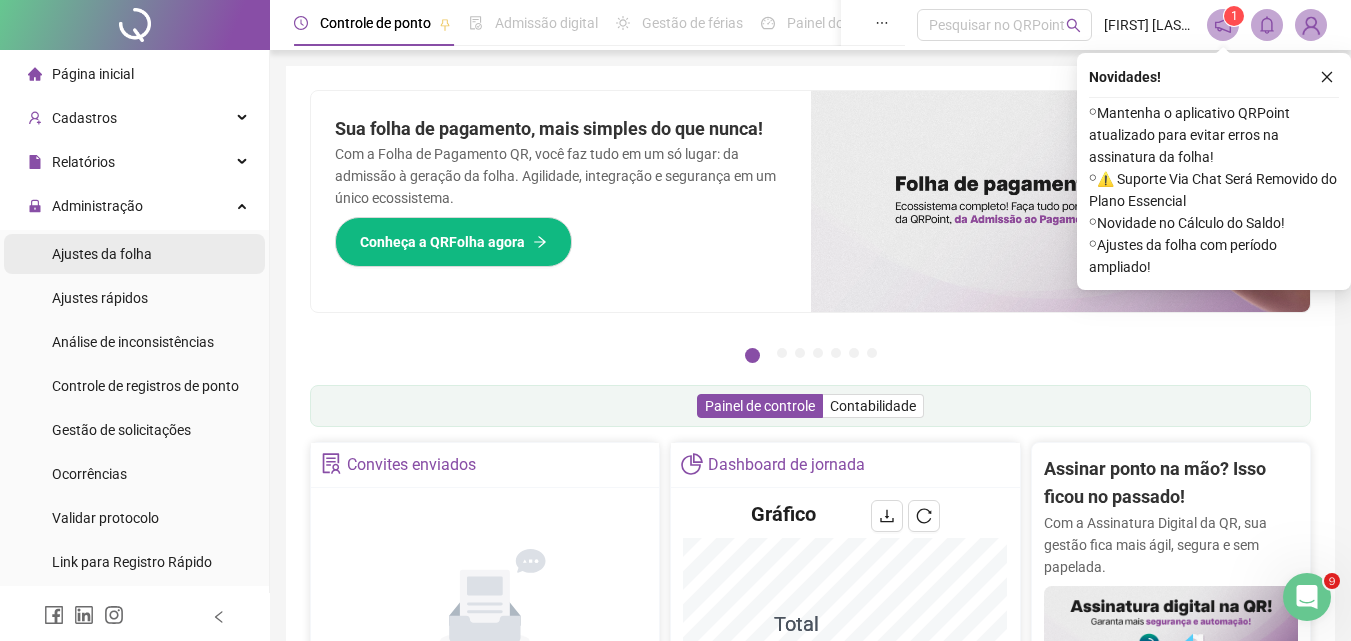 click on "Ajustes da folha" at bounding box center (102, 254) 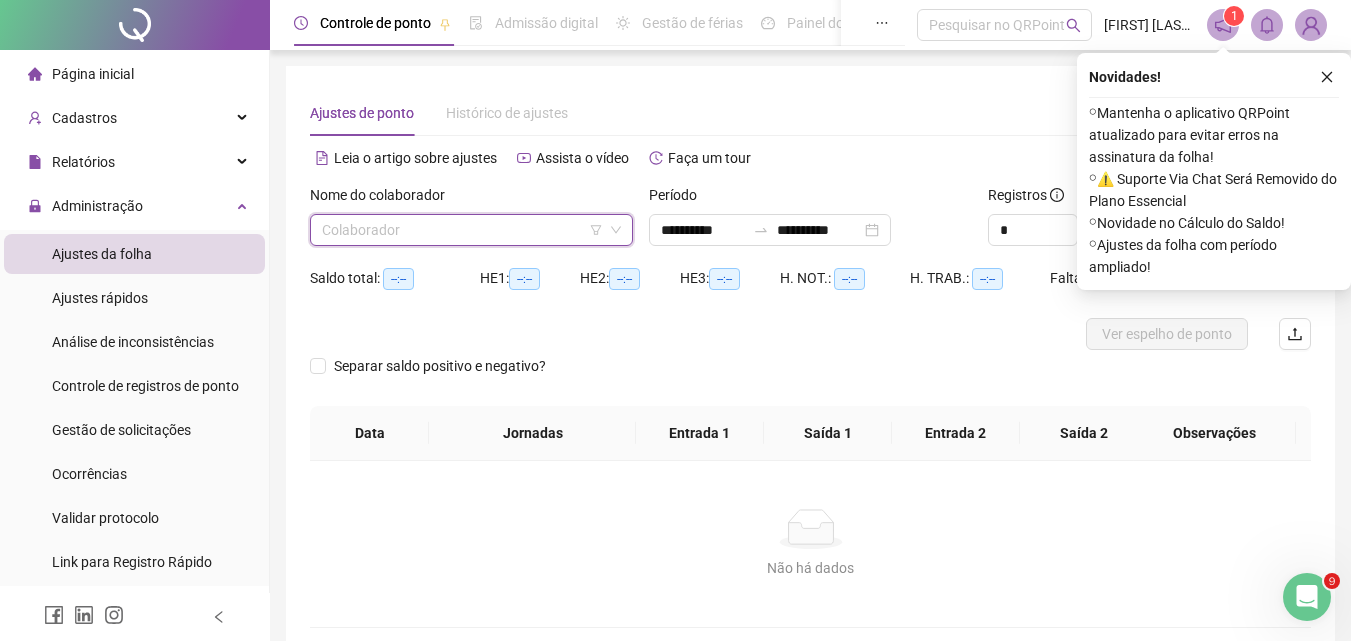 drag, startPoint x: 506, startPoint y: 223, endPoint x: 497, endPoint y: 233, distance: 13.453624 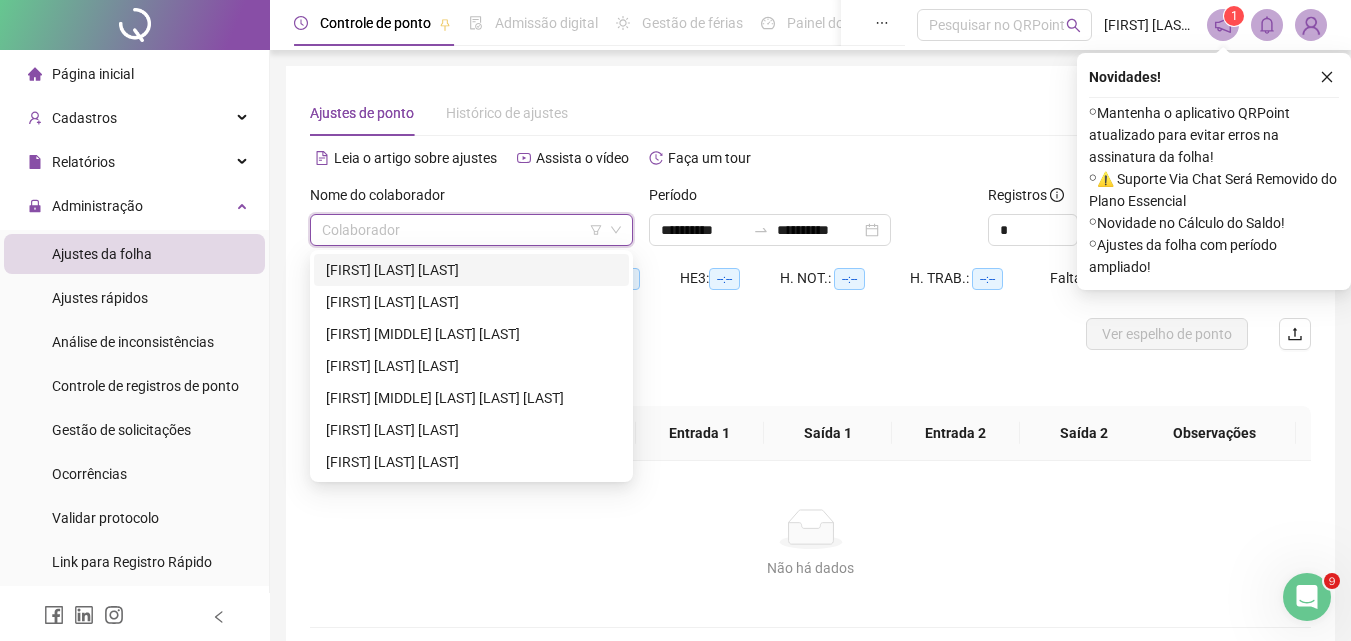 click on "[FIRST] [LAST] [LAST]" at bounding box center [471, 270] 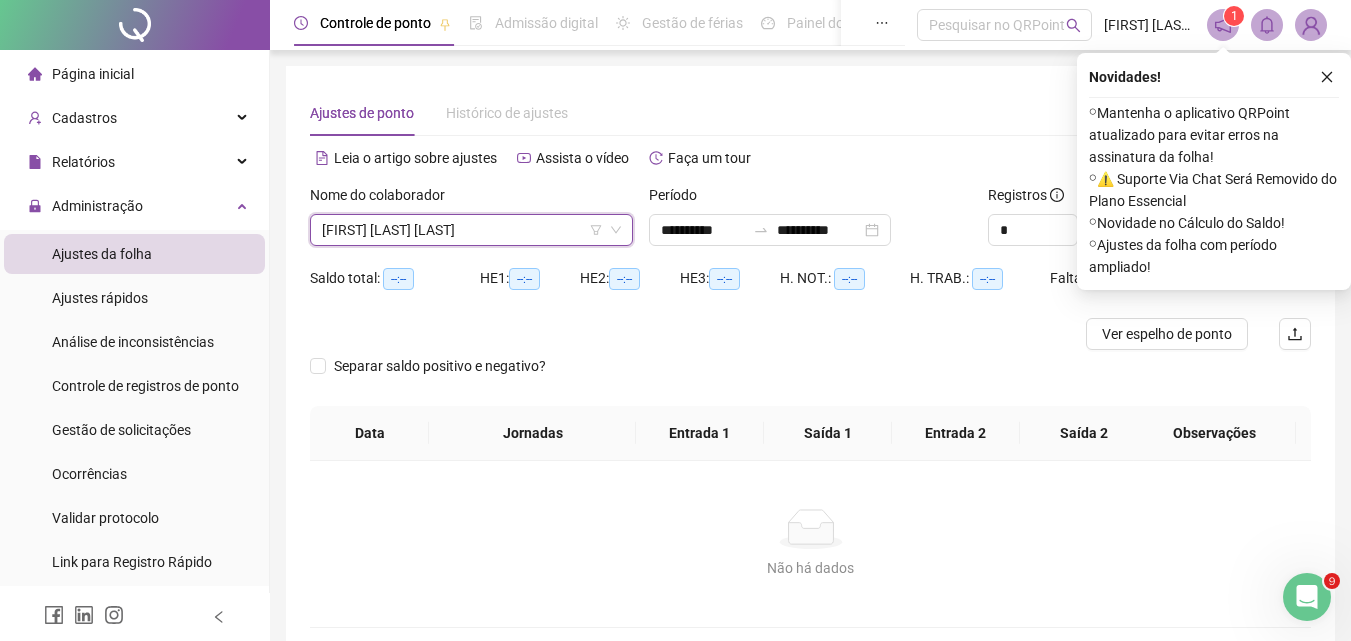 click on "Alternar para versão lite" at bounding box center [1061, 168] 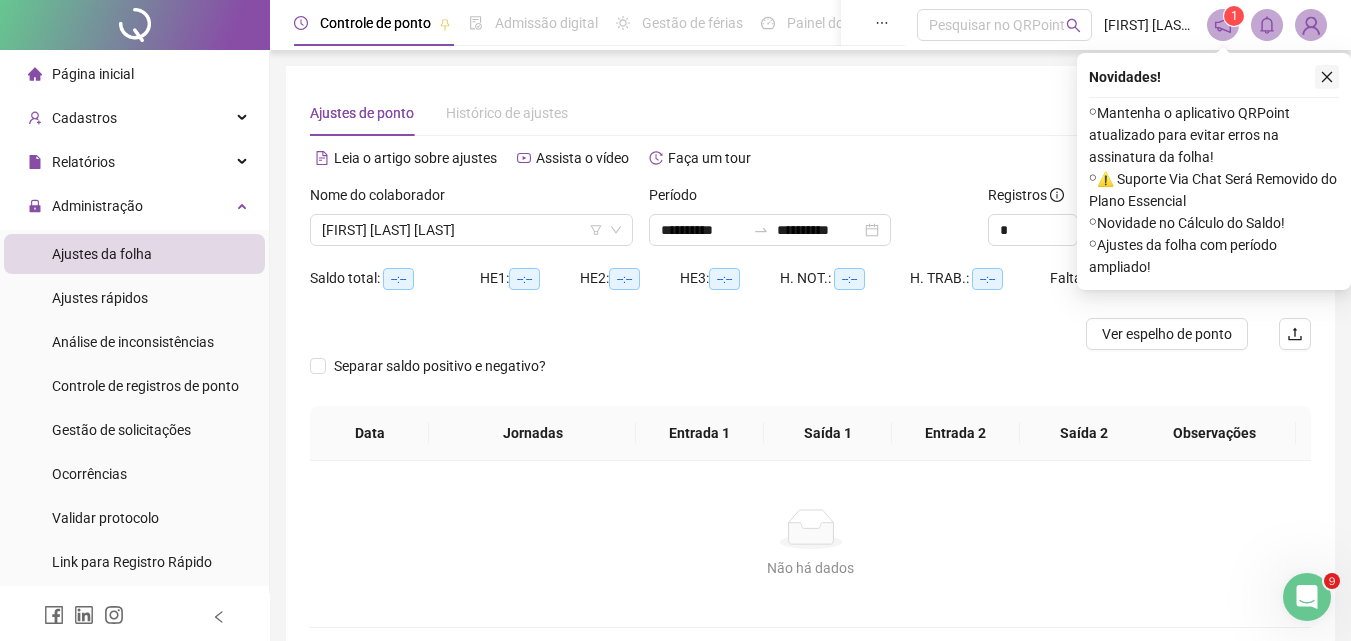click 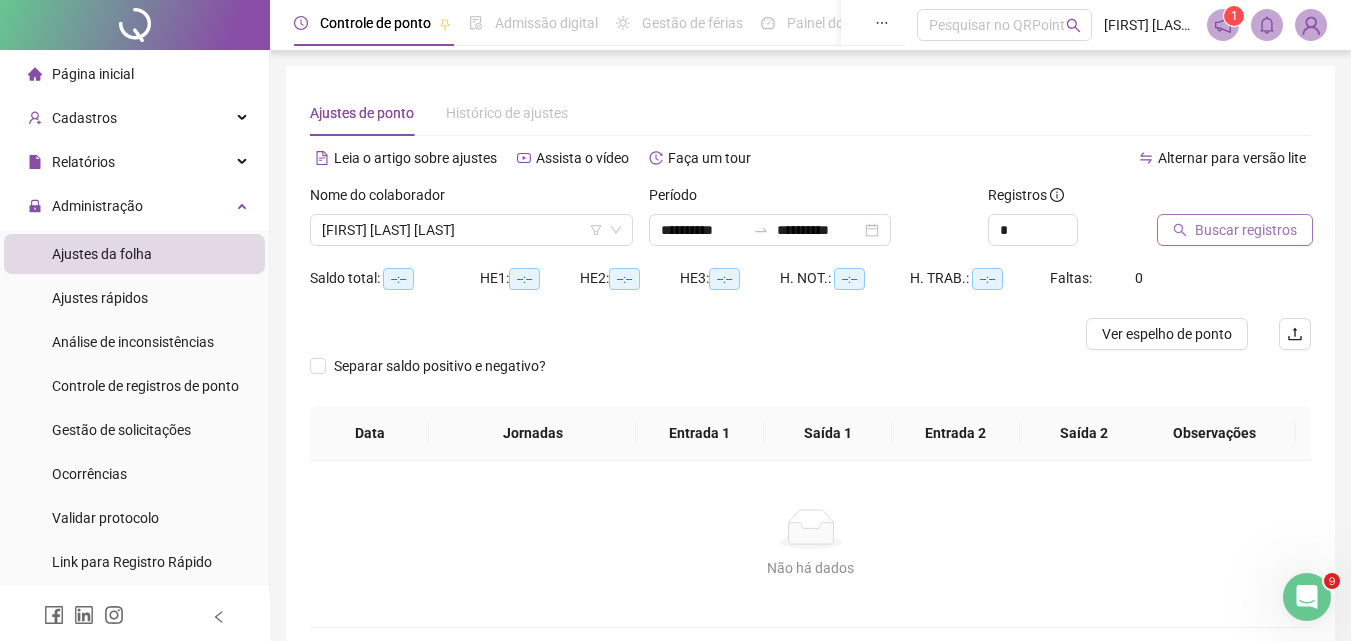 click on "Buscar registros" at bounding box center [1246, 230] 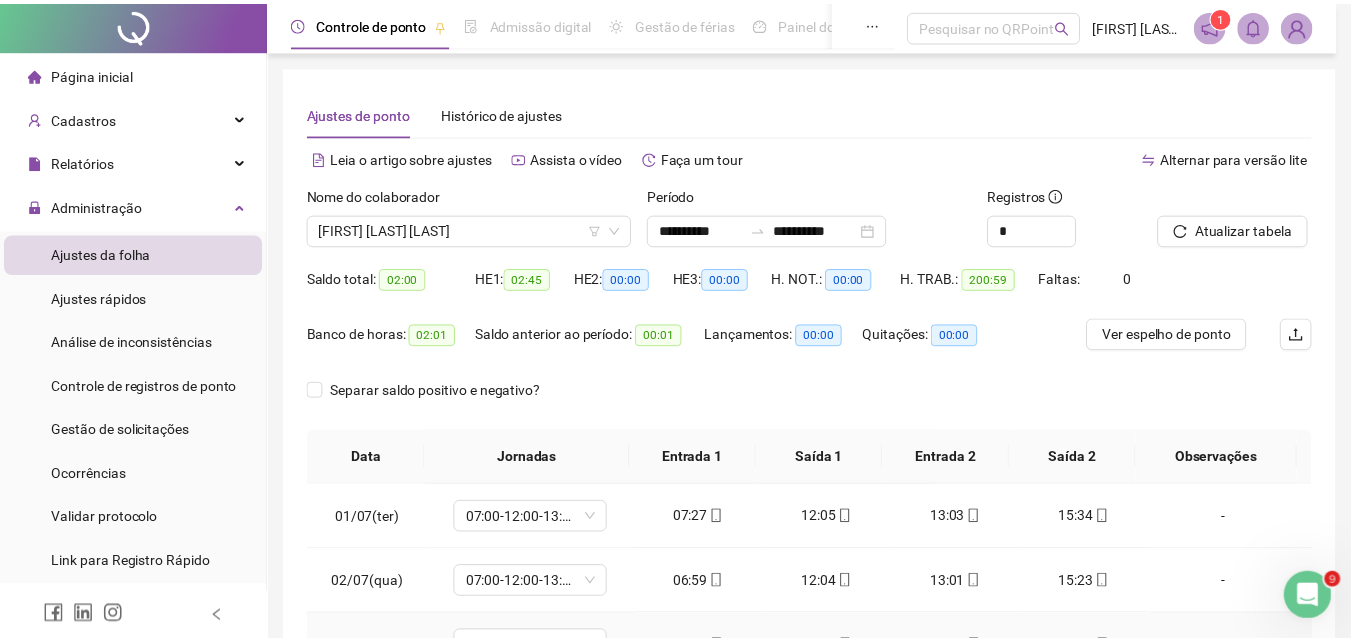 scroll, scrollTop: 381, scrollLeft: 0, axis: vertical 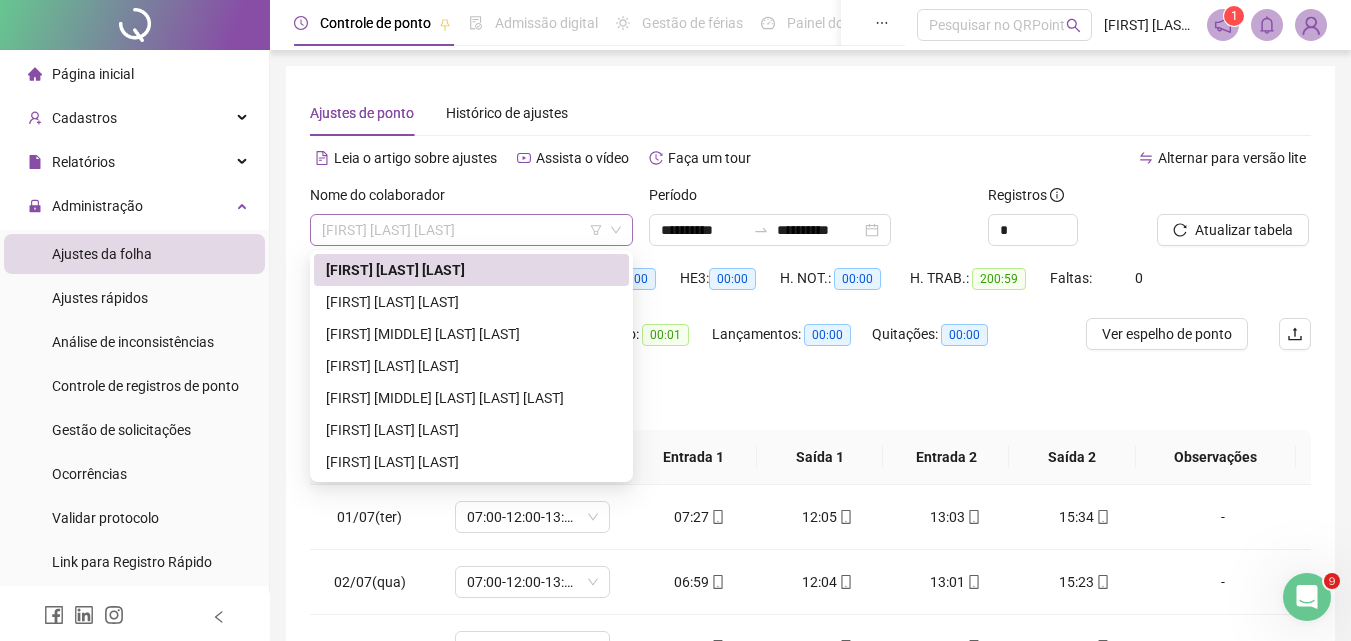 click on "[FIRST] [LAST] [LAST]" at bounding box center (471, 230) 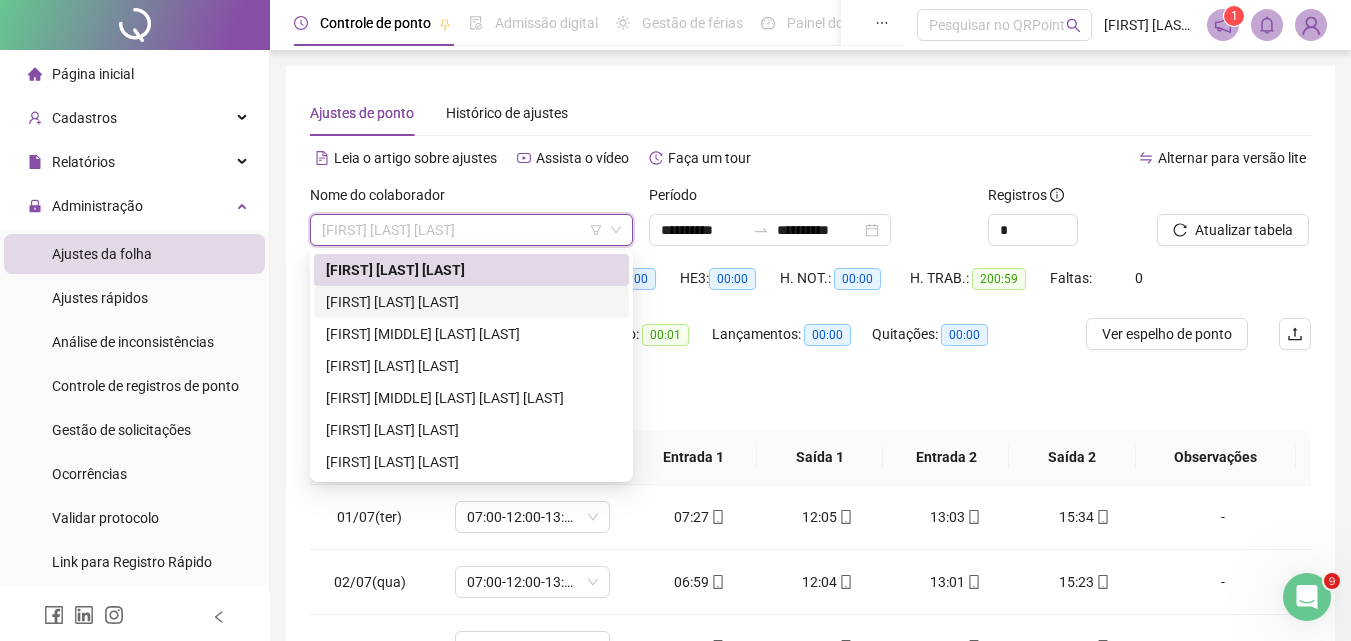 click on "[FIRST] [LAST] [LAST]" at bounding box center [471, 302] 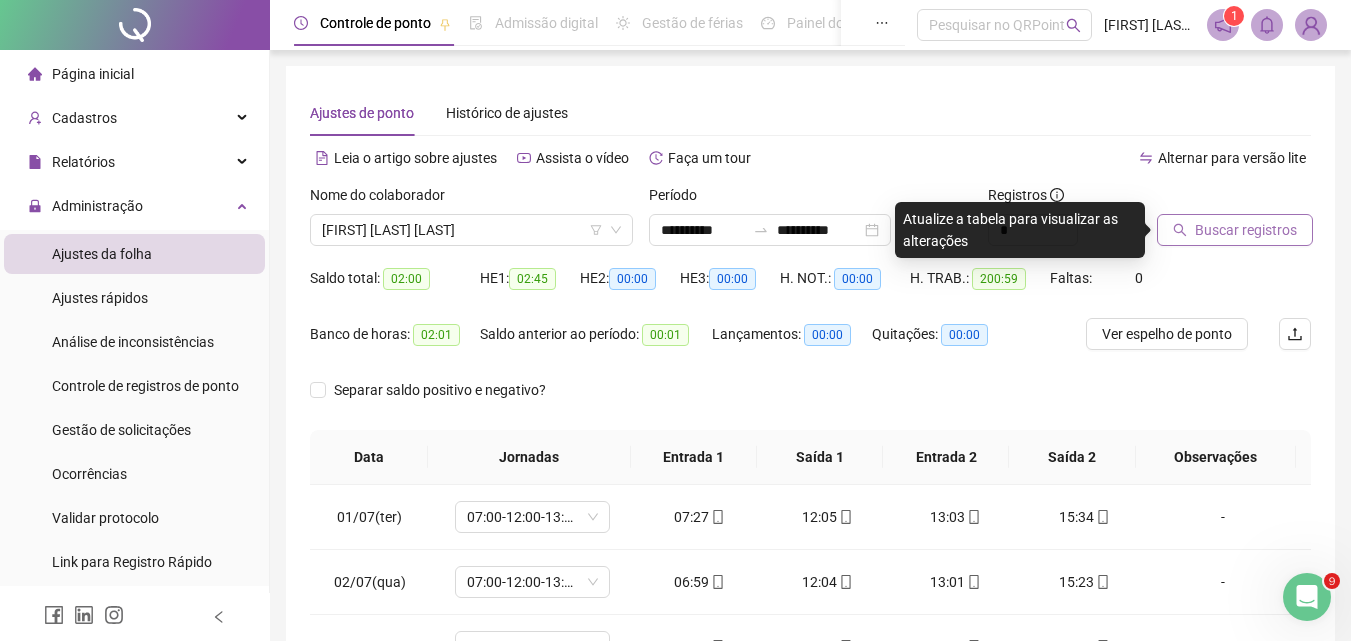 click on "Buscar registros" at bounding box center [1246, 230] 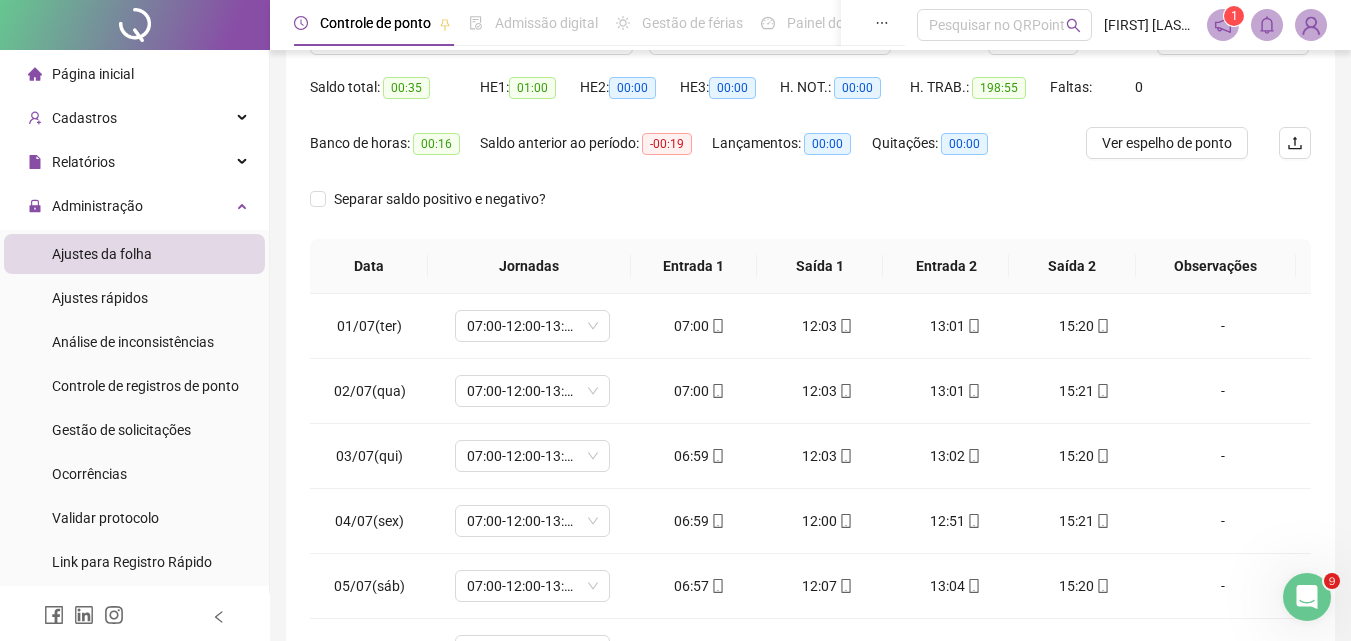 scroll, scrollTop: 381, scrollLeft: 0, axis: vertical 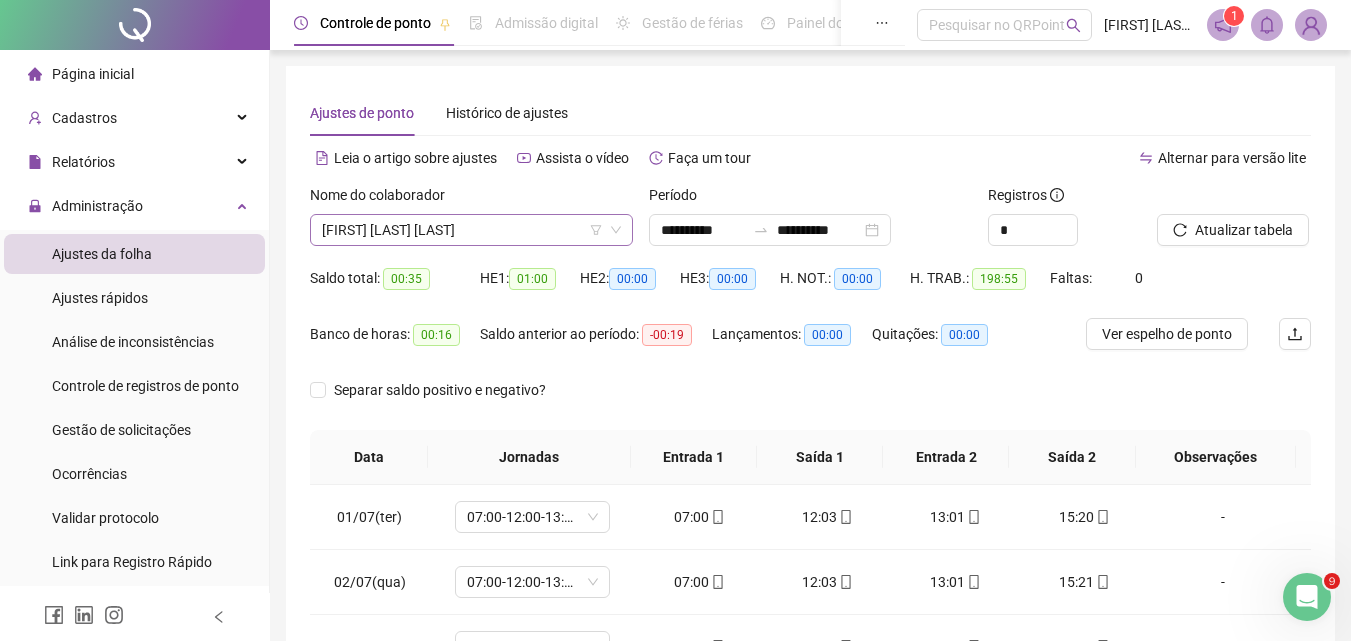 click on "[FIRST] [LAST] [LAST]" at bounding box center (471, 230) 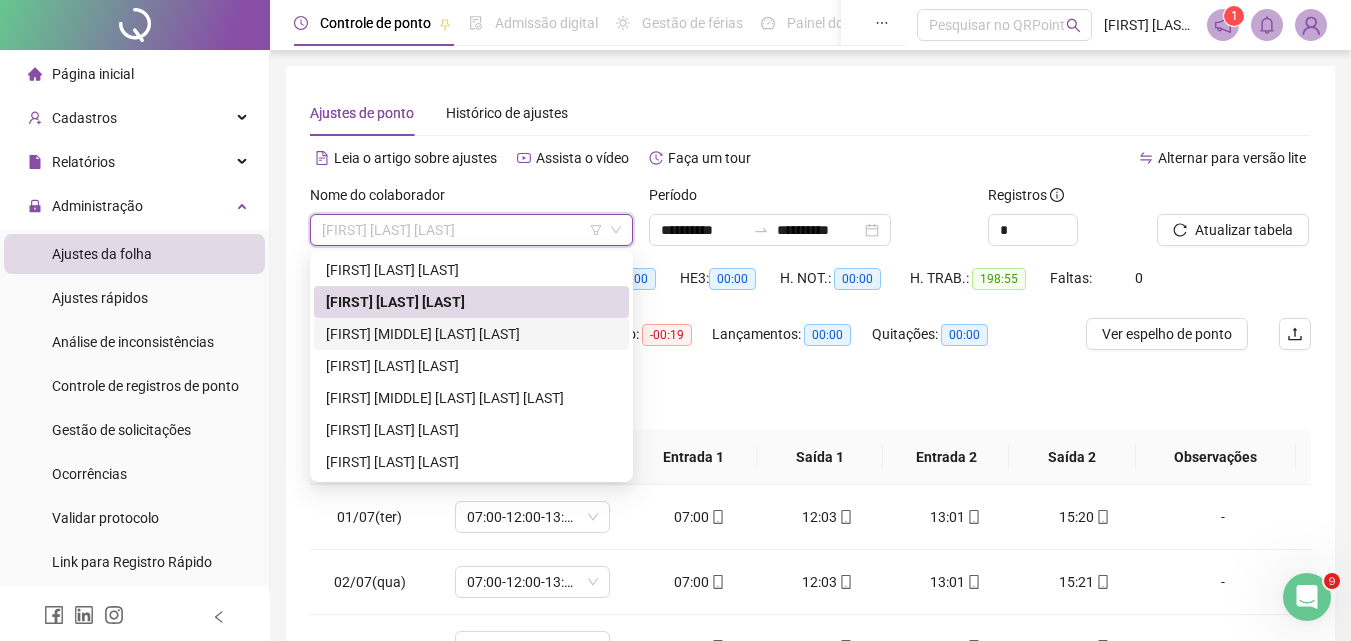 click on "[FIRST] [MIDDLE] [LAST] [LAST]" at bounding box center [471, 334] 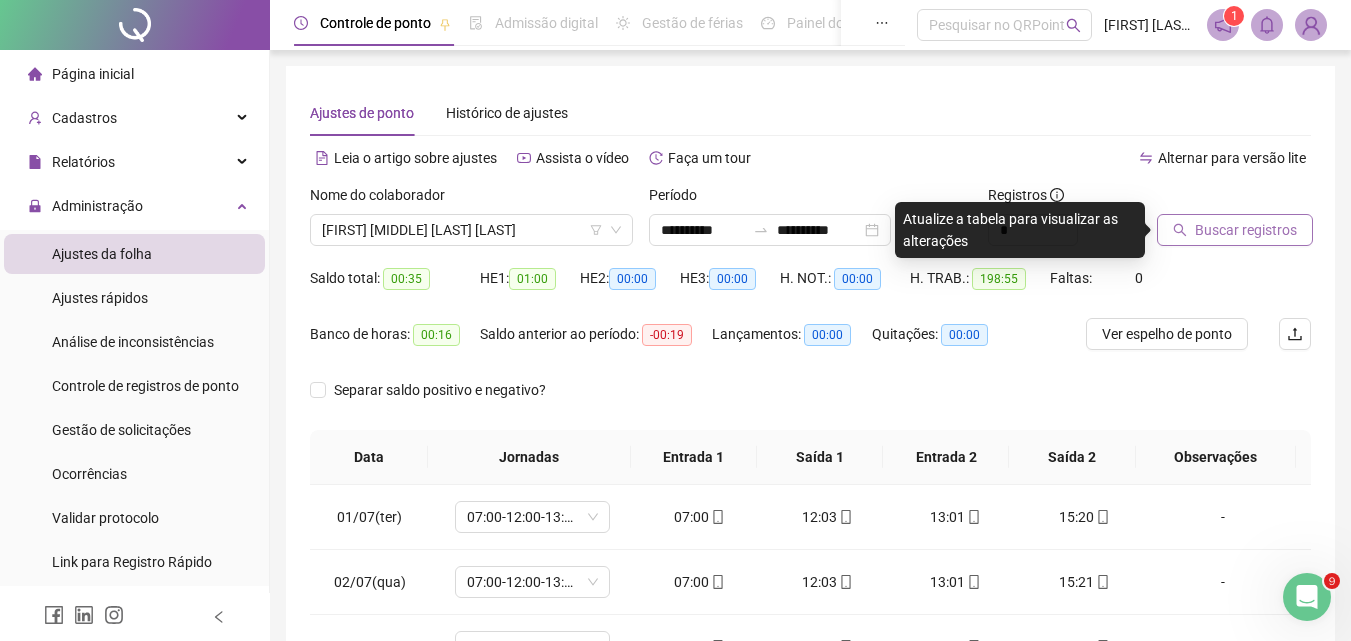click on "Buscar registros" at bounding box center (1246, 230) 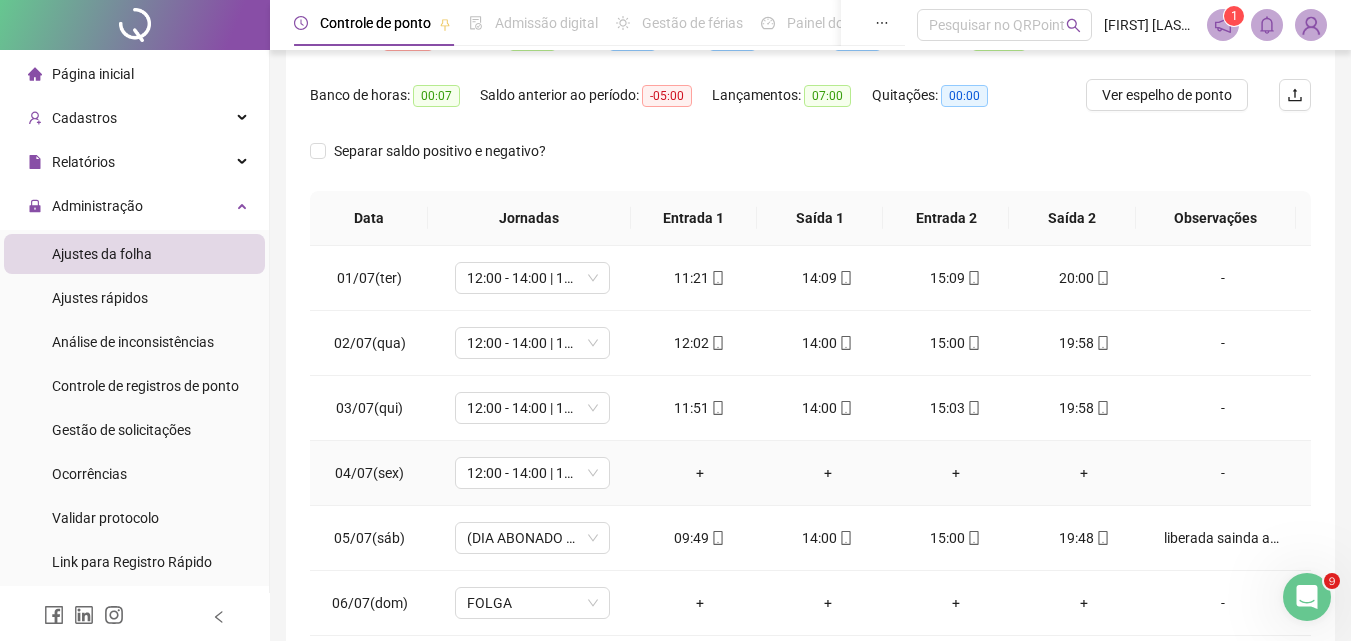 scroll, scrollTop: 181, scrollLeft: 0, axis: vertical 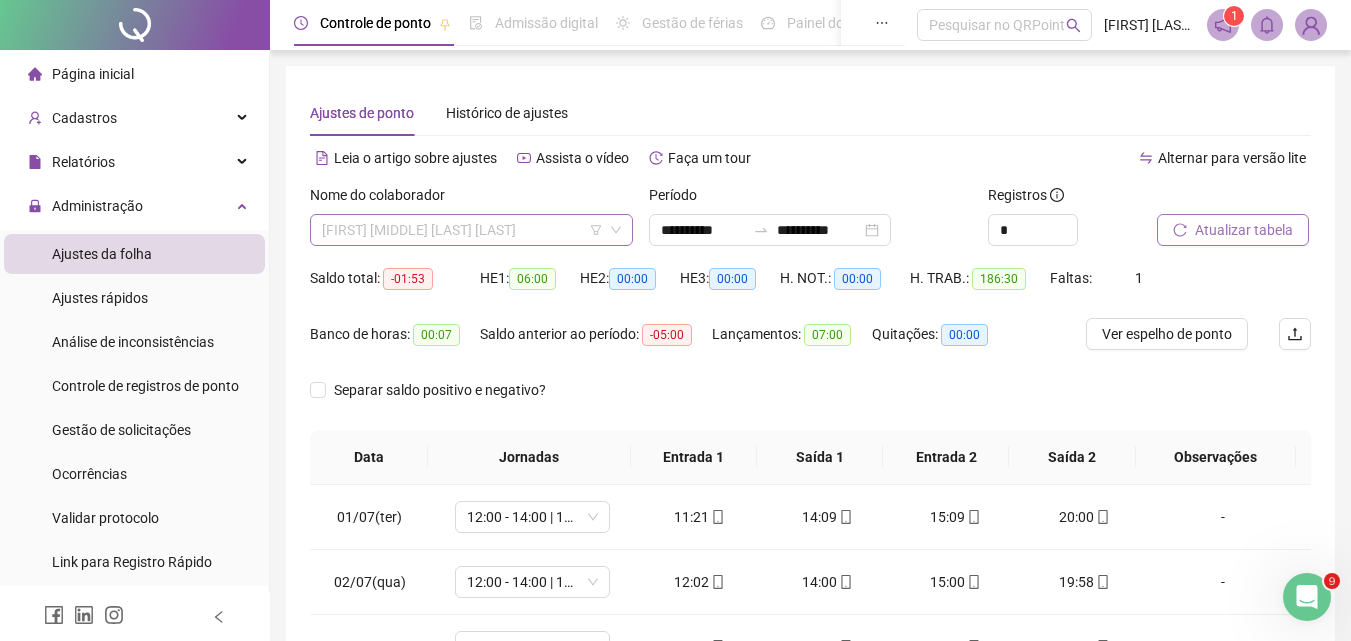 click on "[FIRST] [MIDDLE] [LAST] [LAST]" at bounding box center (471, 230) 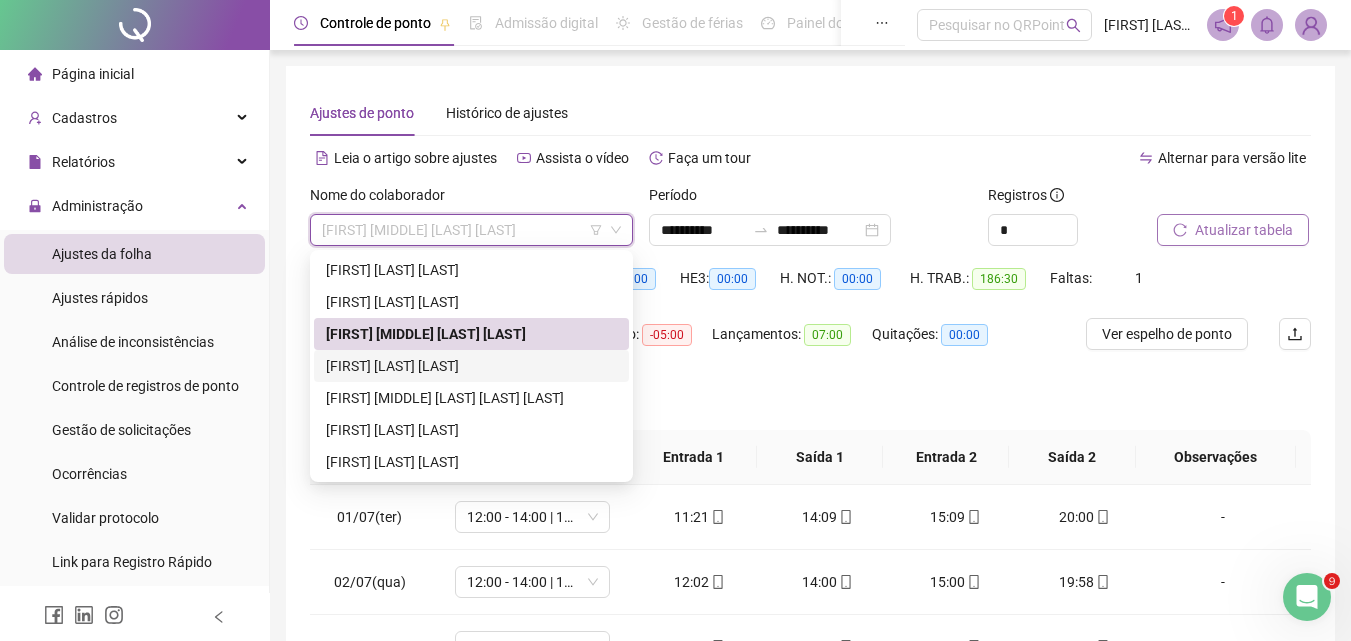 click on "[FIRST] [LAST] [LAST]" at bounding box center [471, 366] 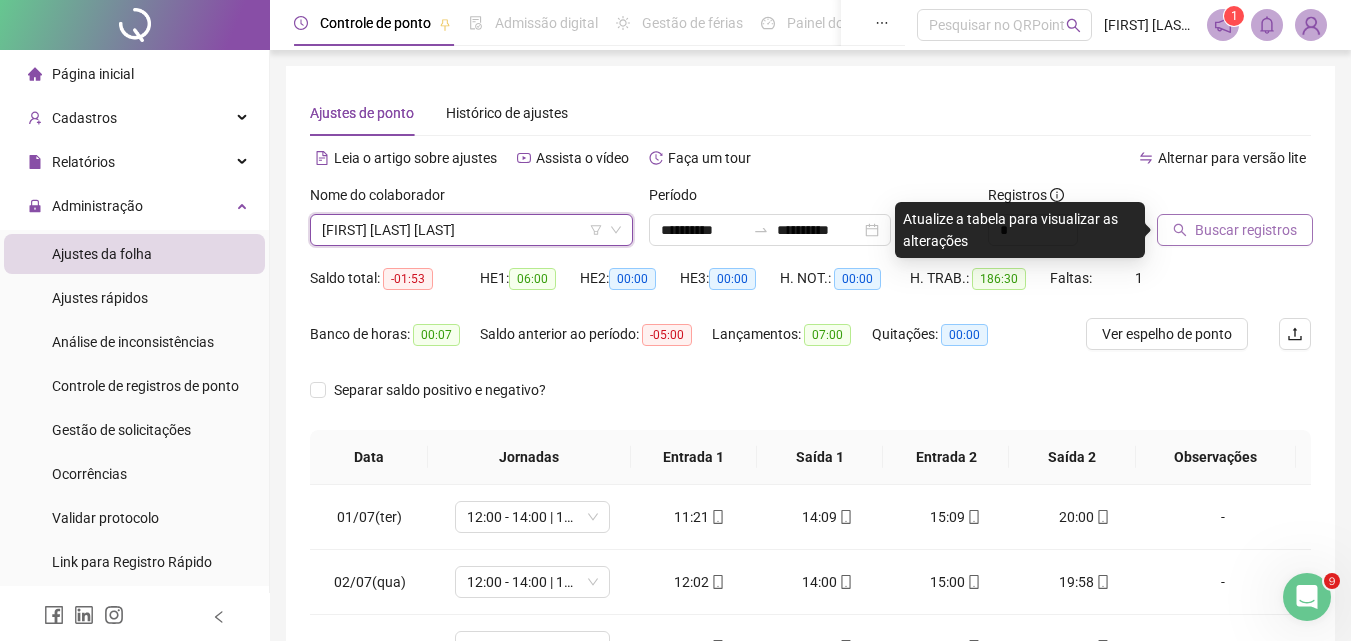 click on "Buscar registros" at bounding box center [1246, 230] 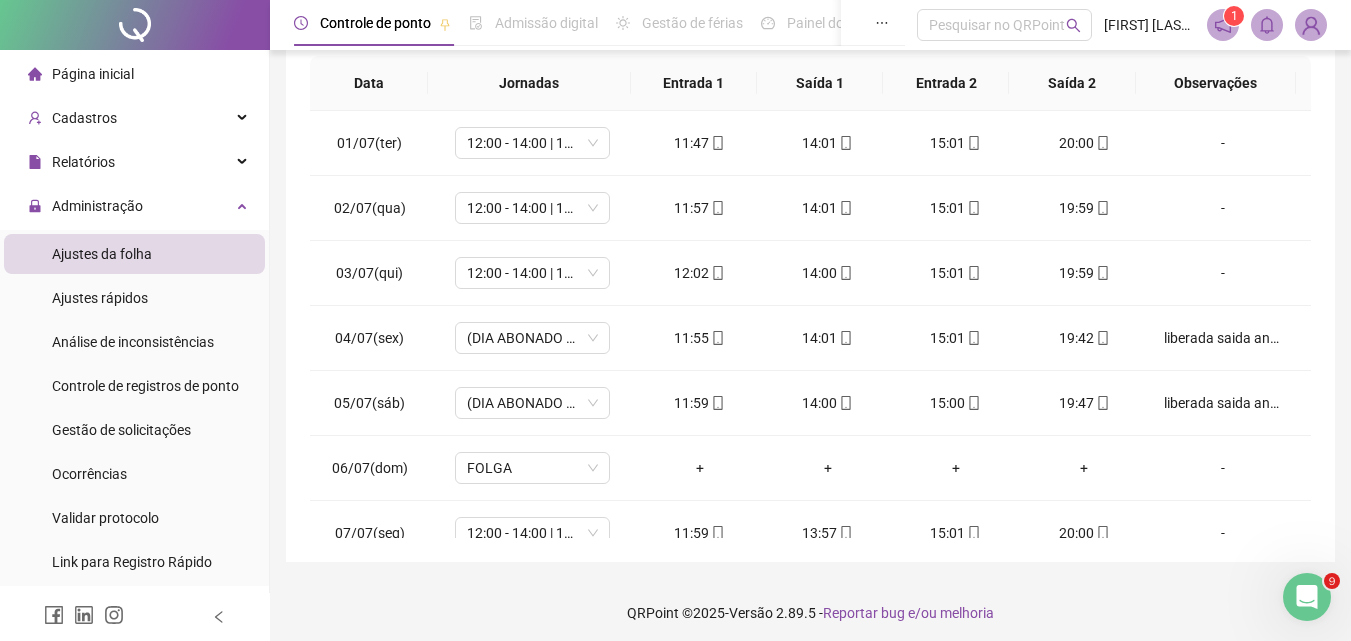 scroll, scrollTop: 381, scrollLeft: 0, axis: vertical 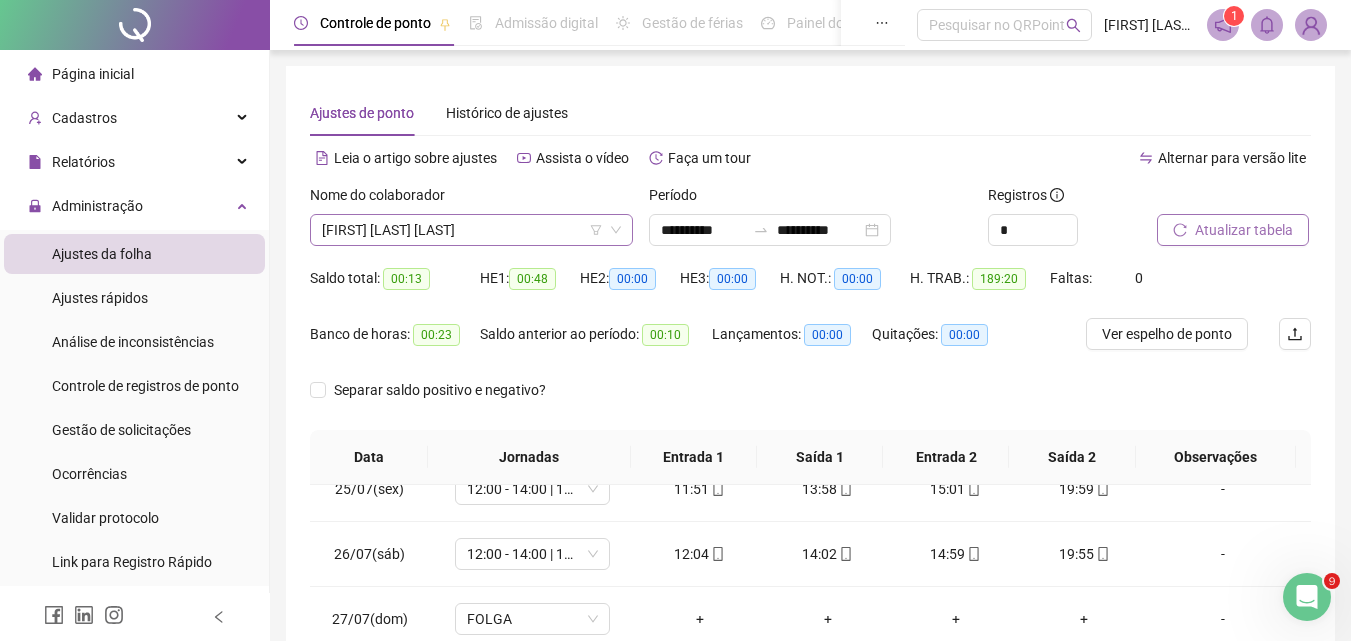 click on "[FIRST] [LAST] [LAST]" at bounding box center [471, 230] 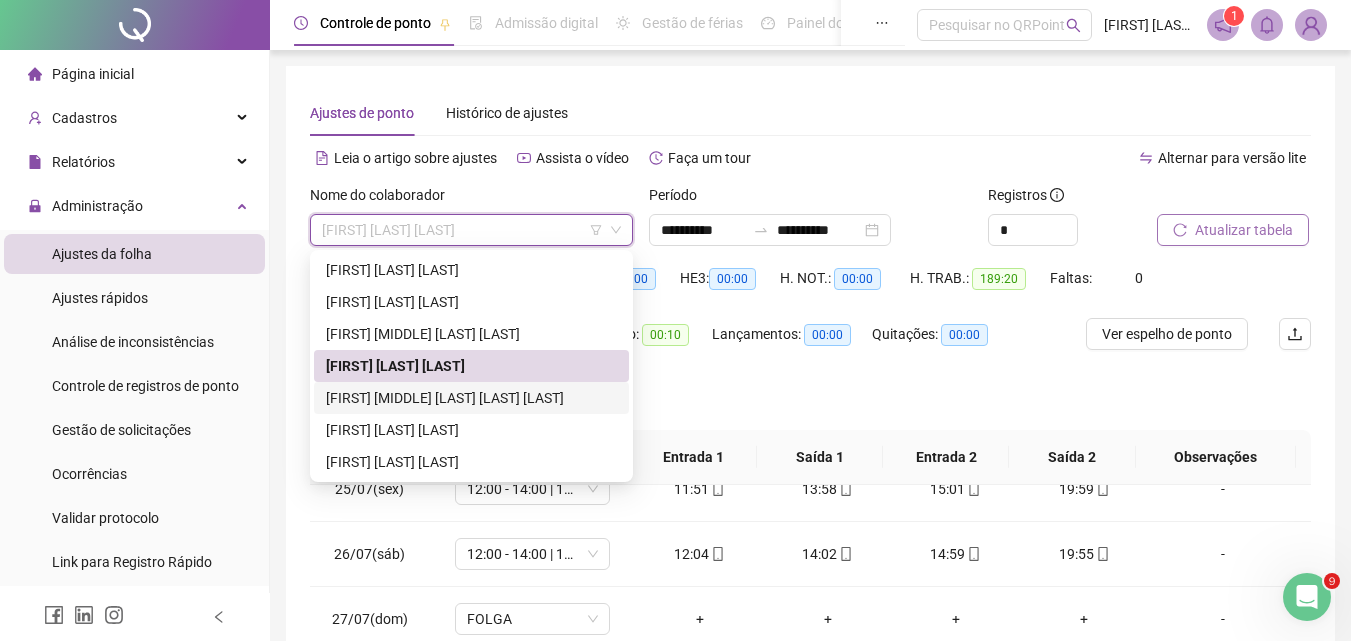 drag, startPoint x: 490, startPoint y: 404, endPoint x: 539, endPoint y: 377, distance: 55.946404 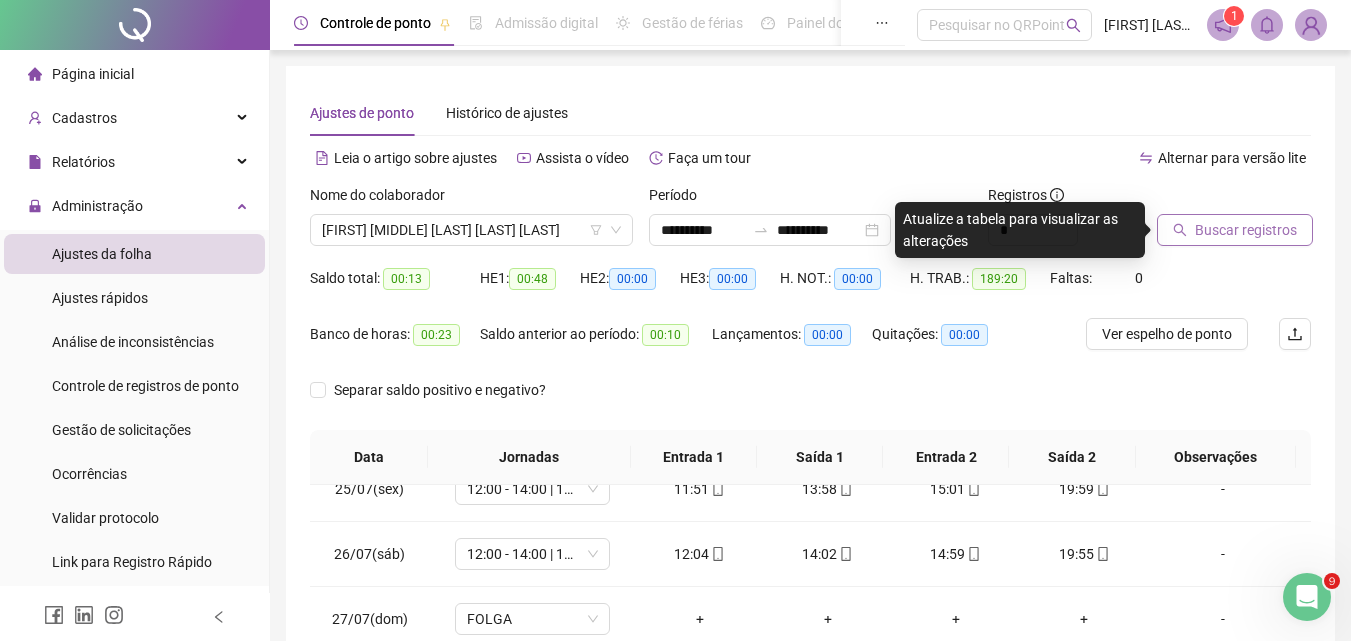 click on "Buscar registros" at bounding box center (1235, 230) 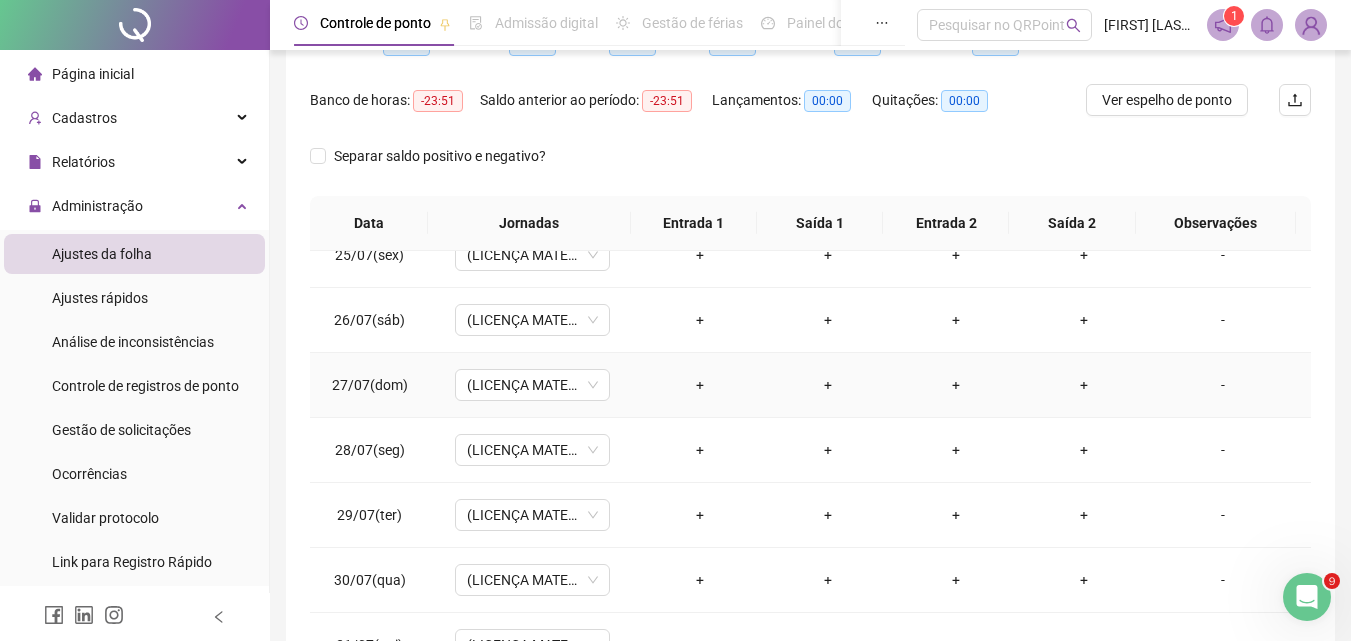 scroll, scrollTop: 300, scrollLeft: 0, axis: vertical 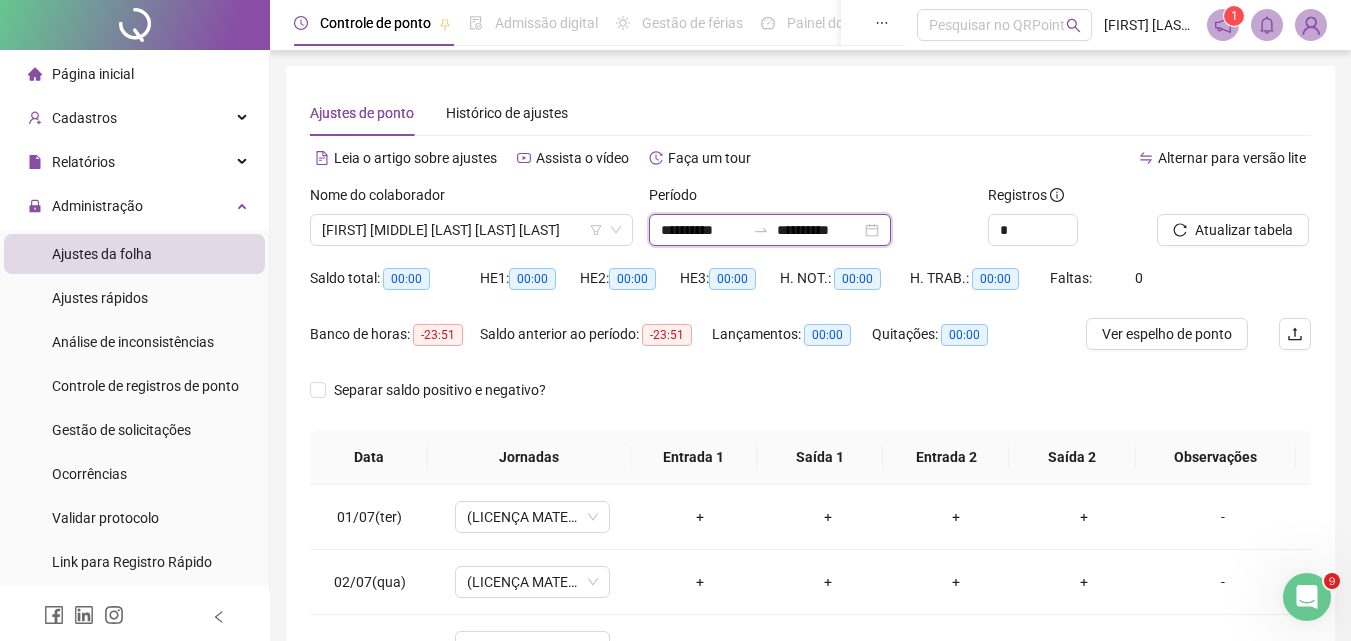 click on "**********" at bounding box center (703, 230) 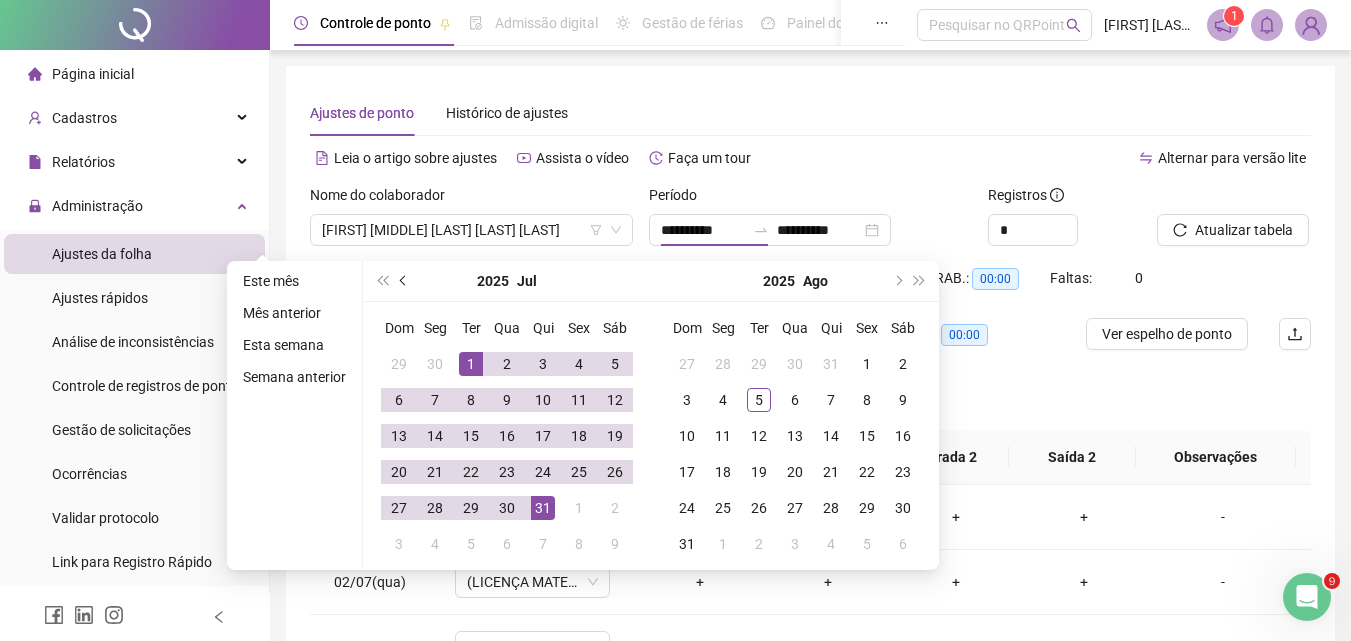 click at bounding box center [404, 281] 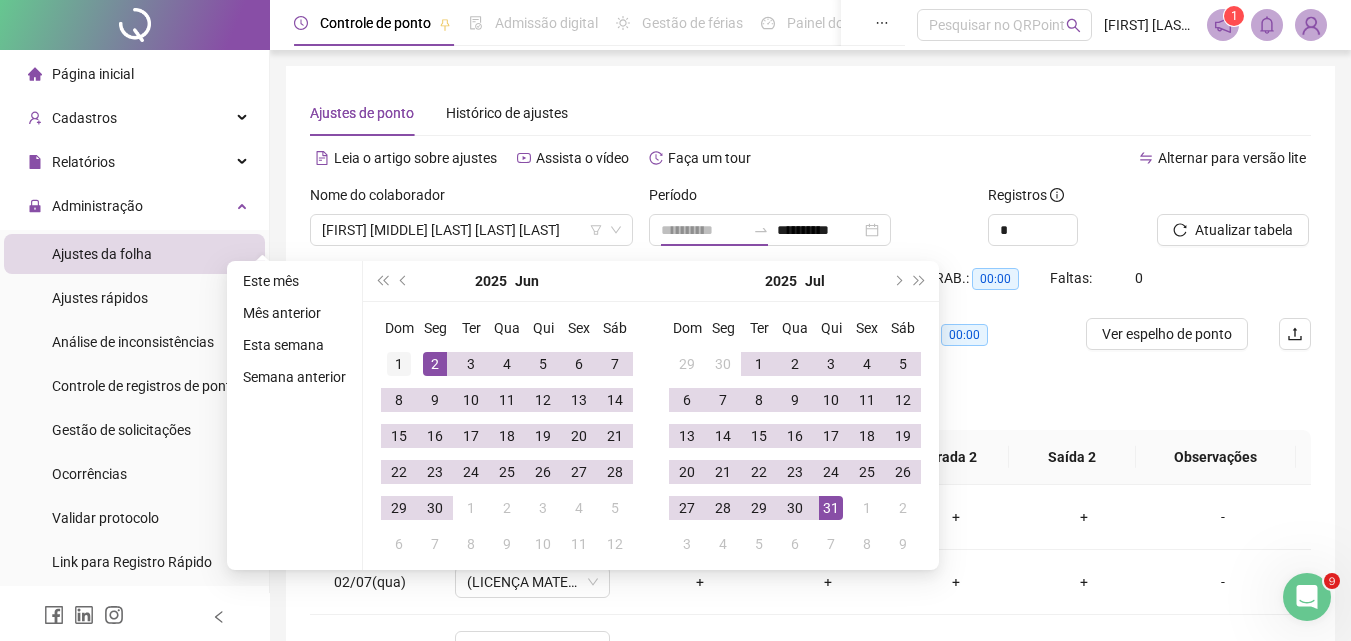 type on "**********" 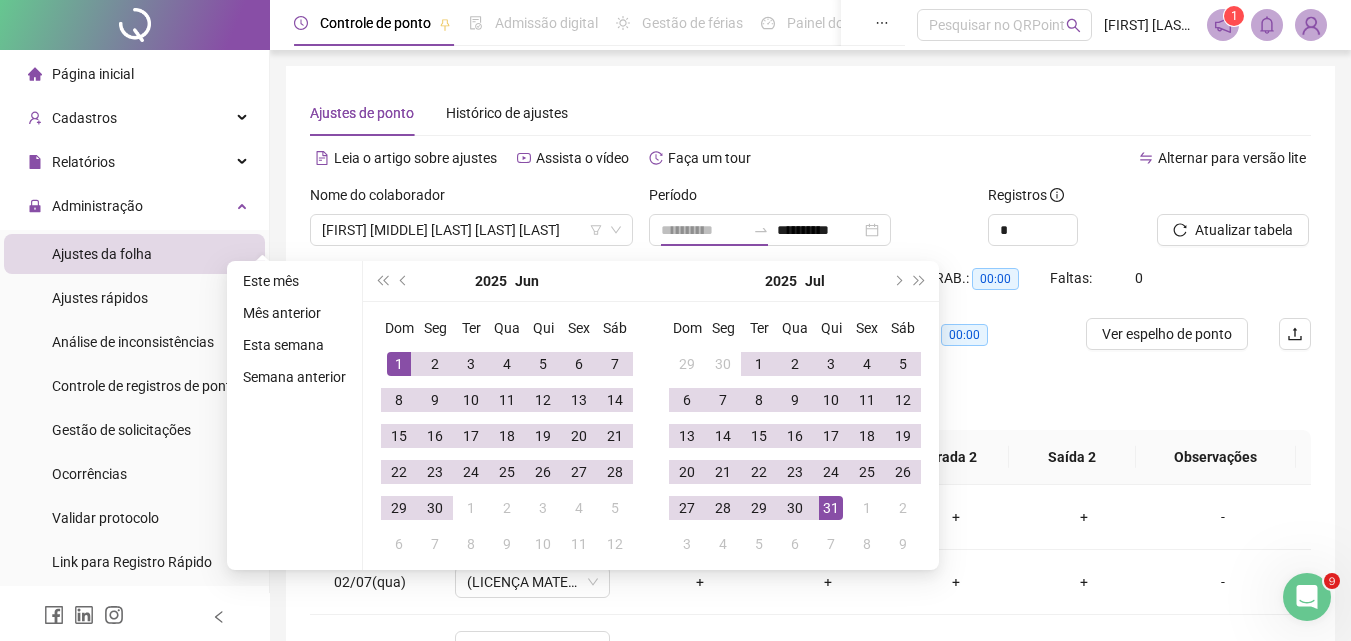 click on "1" at bounding box center (399, 364) 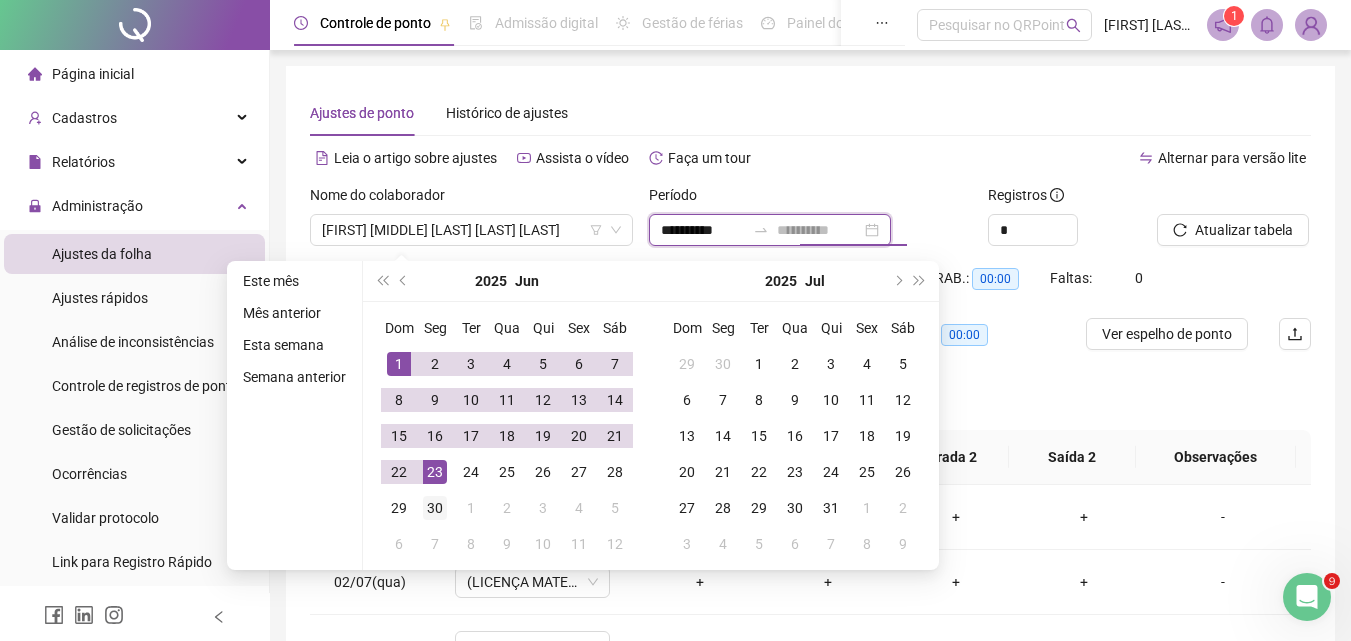 type on "**********" 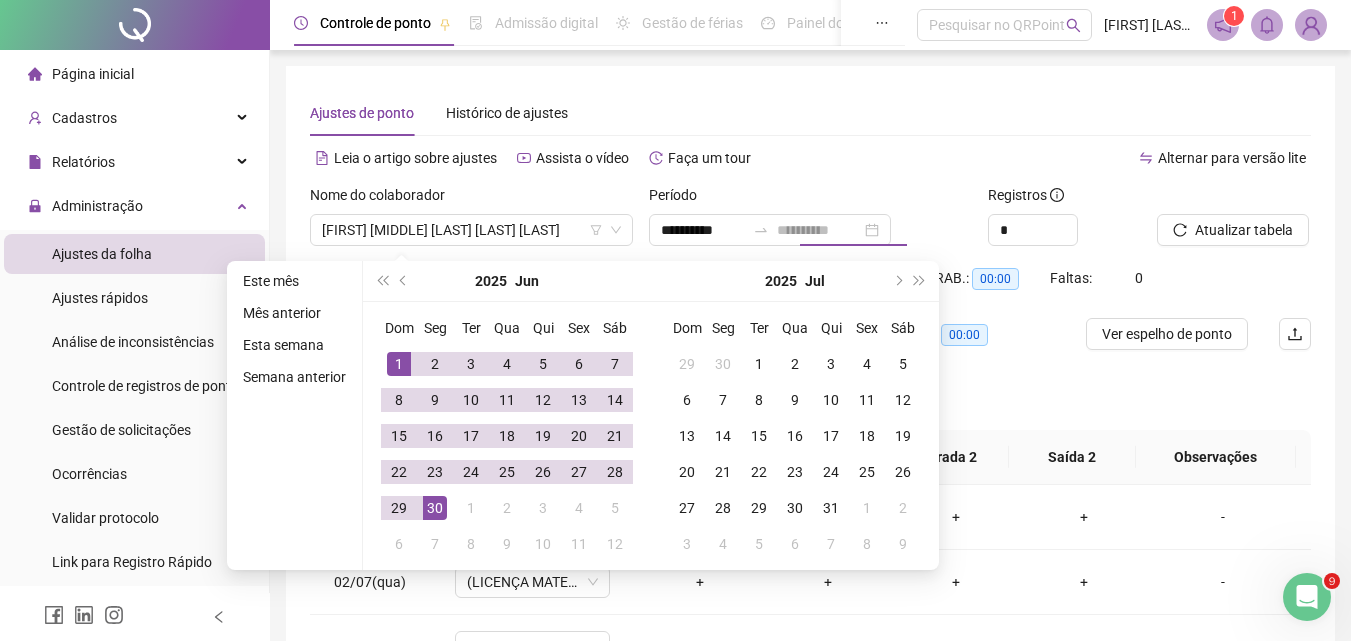 click on "30" at bounding box center [435, 508] 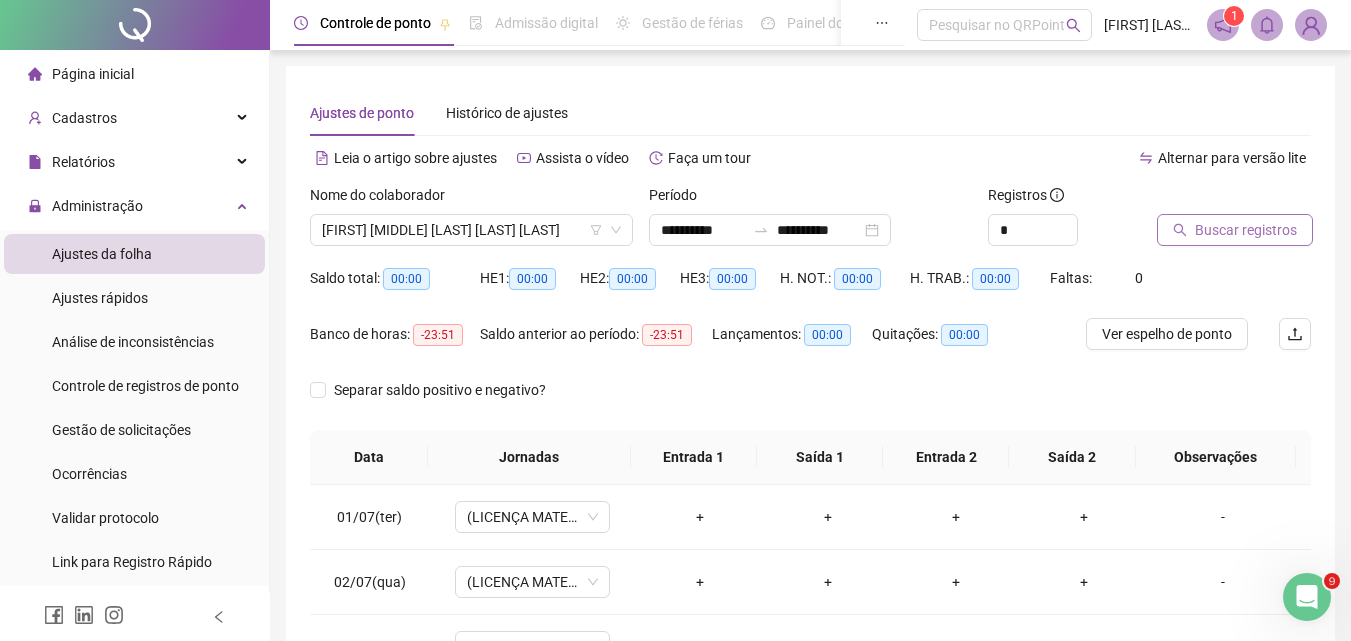 click on "Buscar registros" at bounding box center (1235, 230) 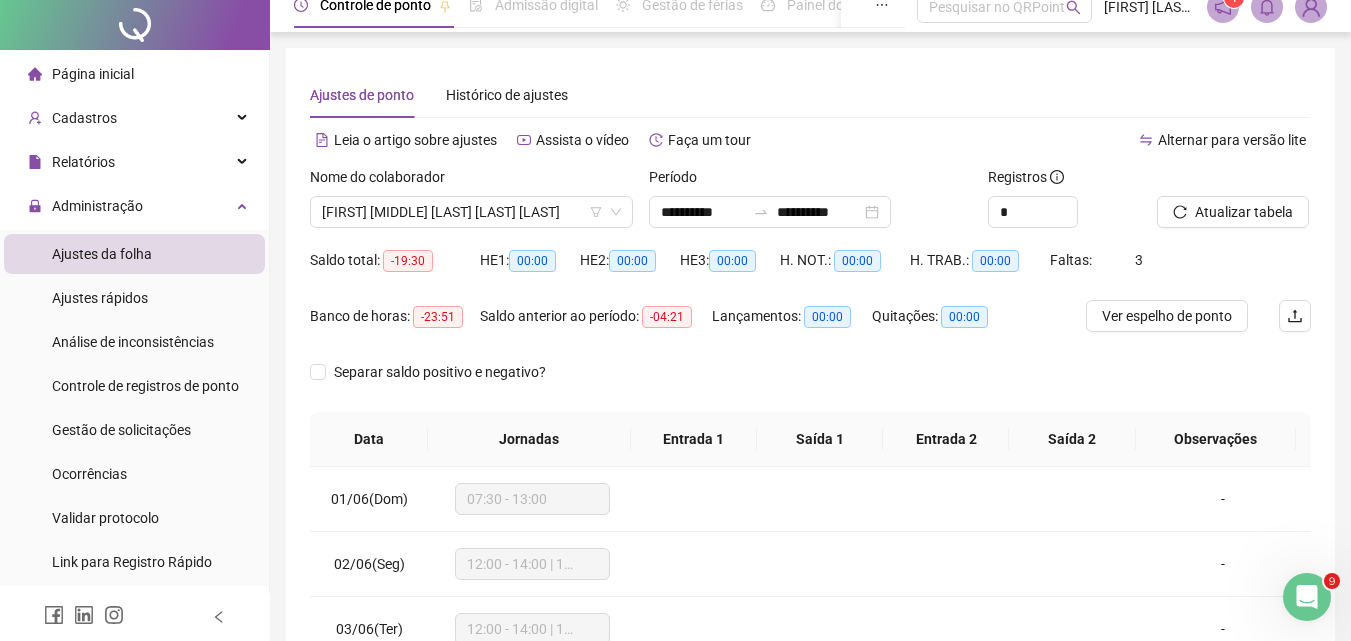 scroll, scrollTop: 0, scrollLeft: 0, axis: both 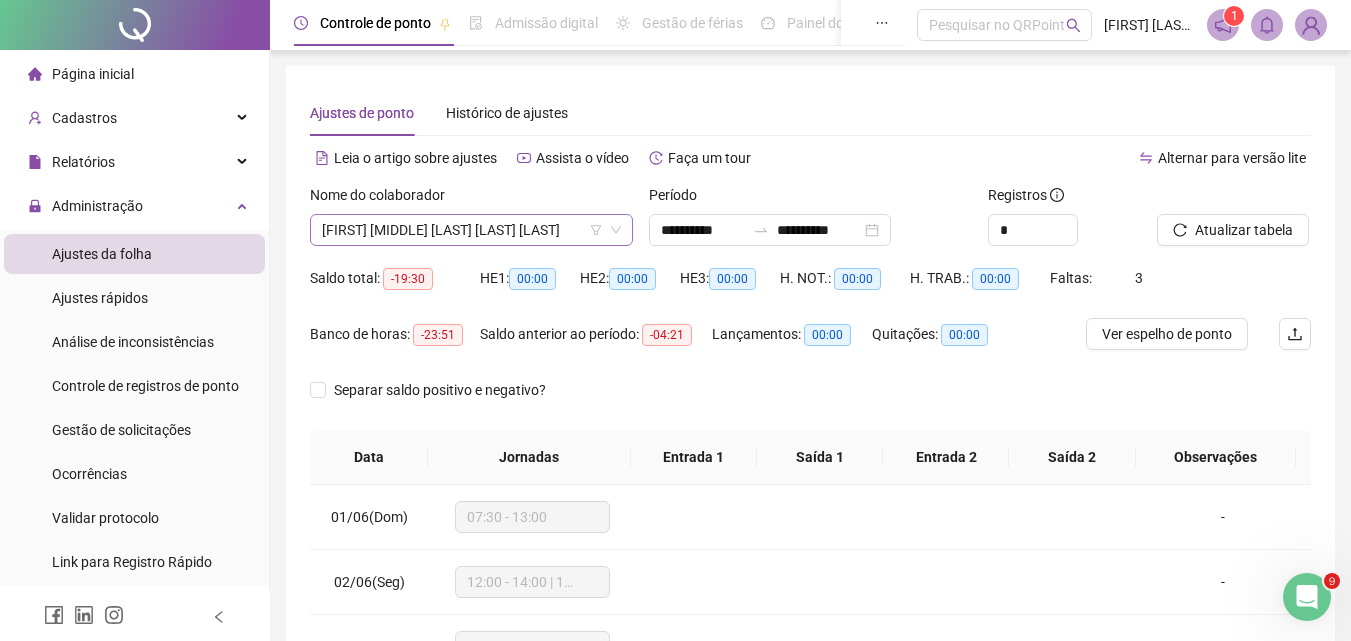click on "[FIRST] [MIDDLE] [LAST] [LAST] [LAST]" at bounding box center [471, 230] 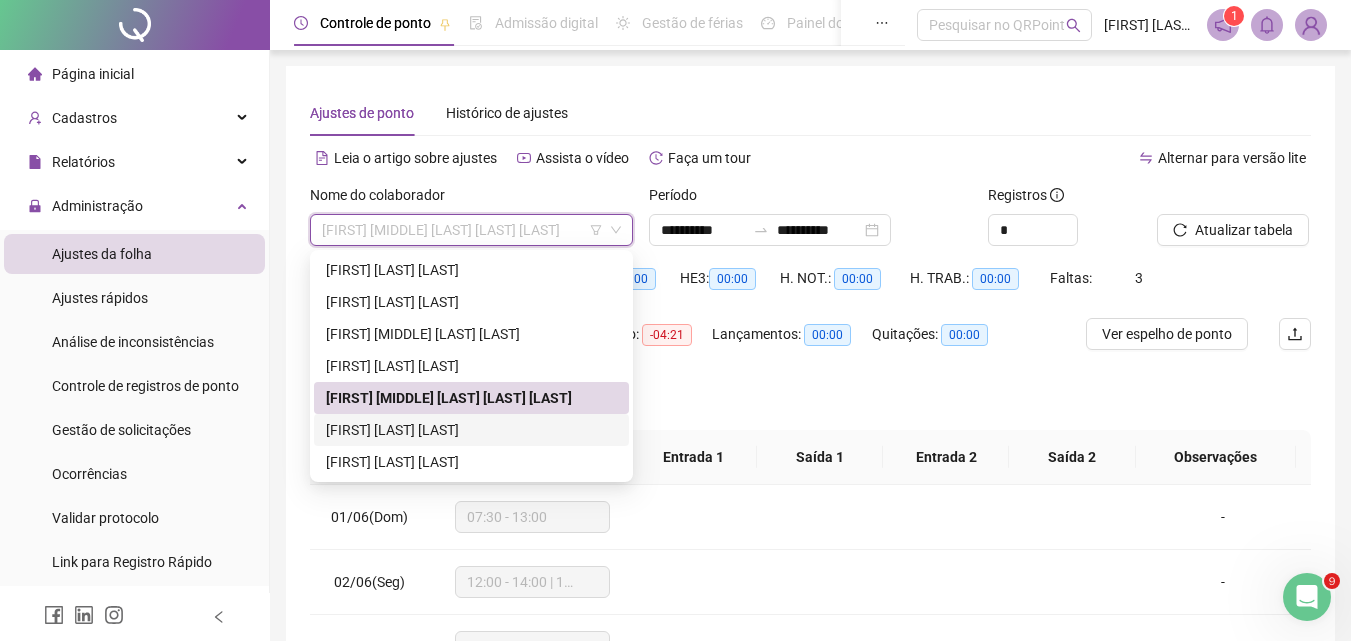 drag, startPoint x: 477, startPoint y: 436, endPoint x: 588, endPoint y: 386, distance: 121.74153 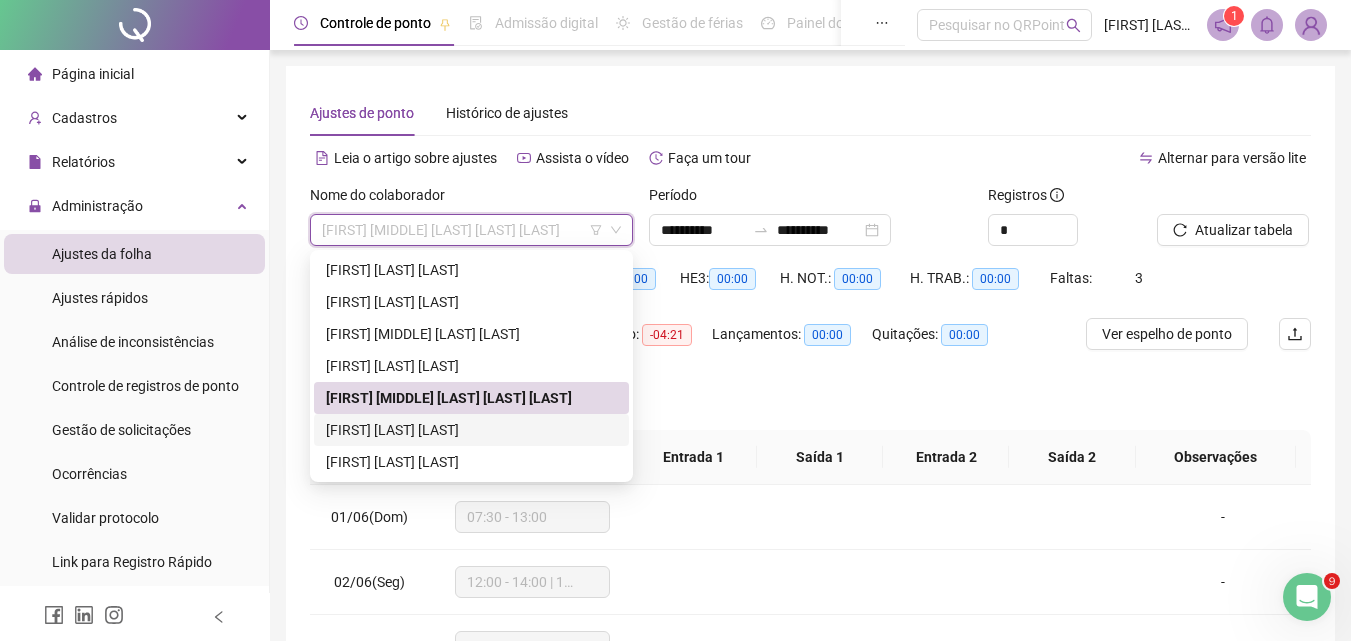 click on "[FIRST] [LAST] [LAST]" at bounding box center [471, 430] 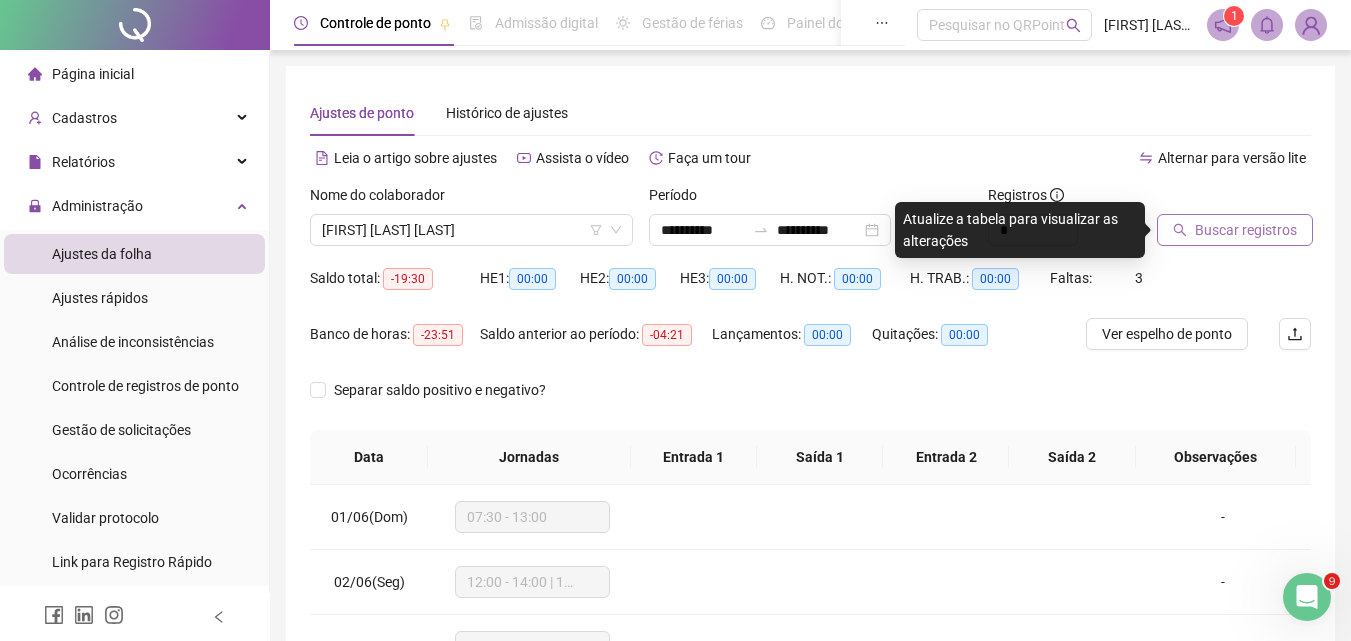 click on "Buscar registros" at bounding box center [1246, 230] 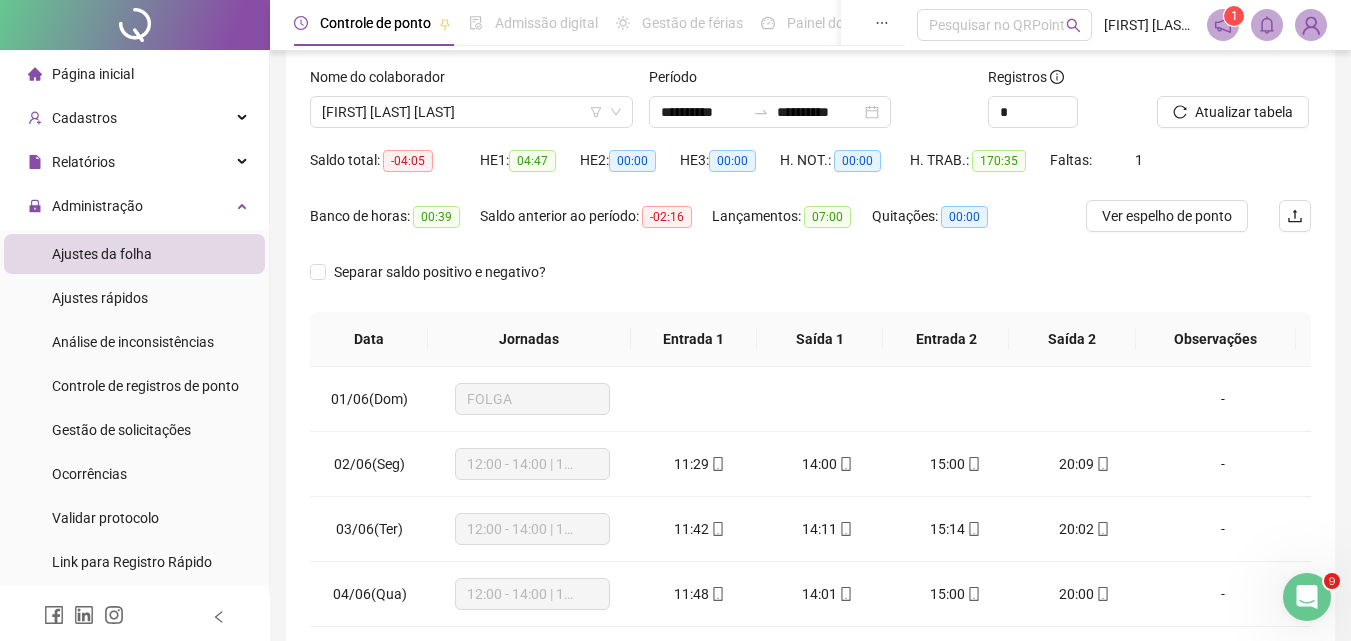 scroll, scrollTop: 200, scrollLeft: 0, axis: vertical 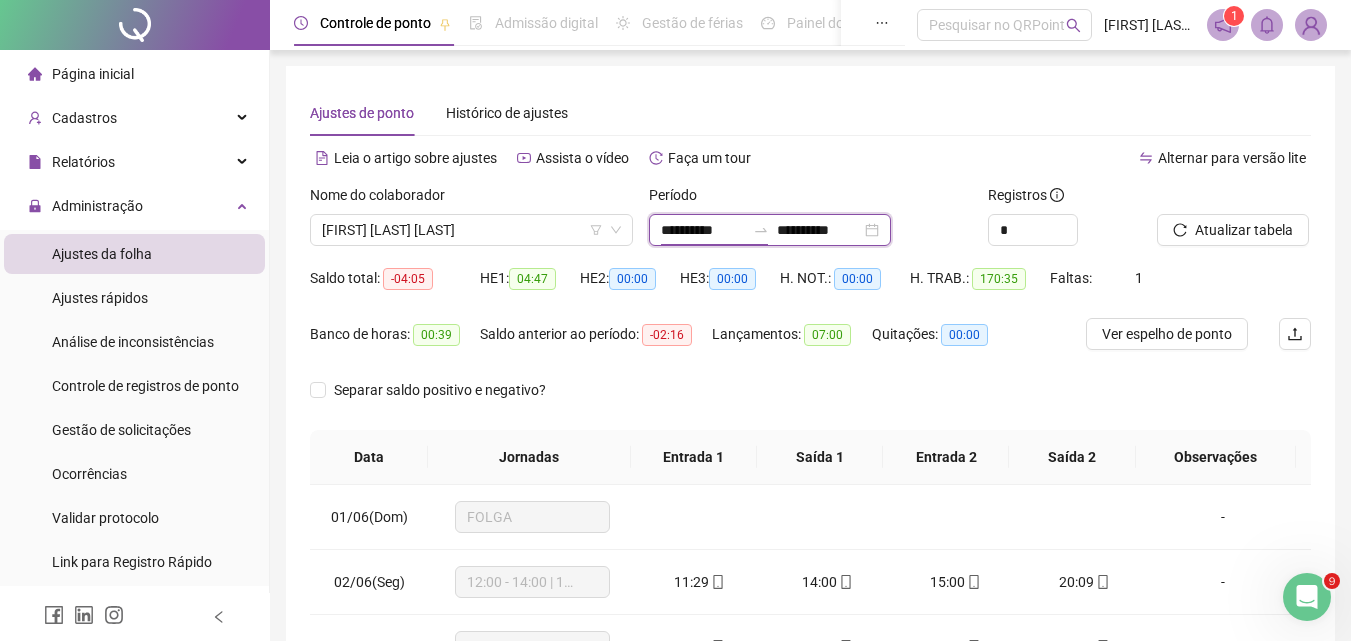 click on "**********" at bounding box center (703, 230) 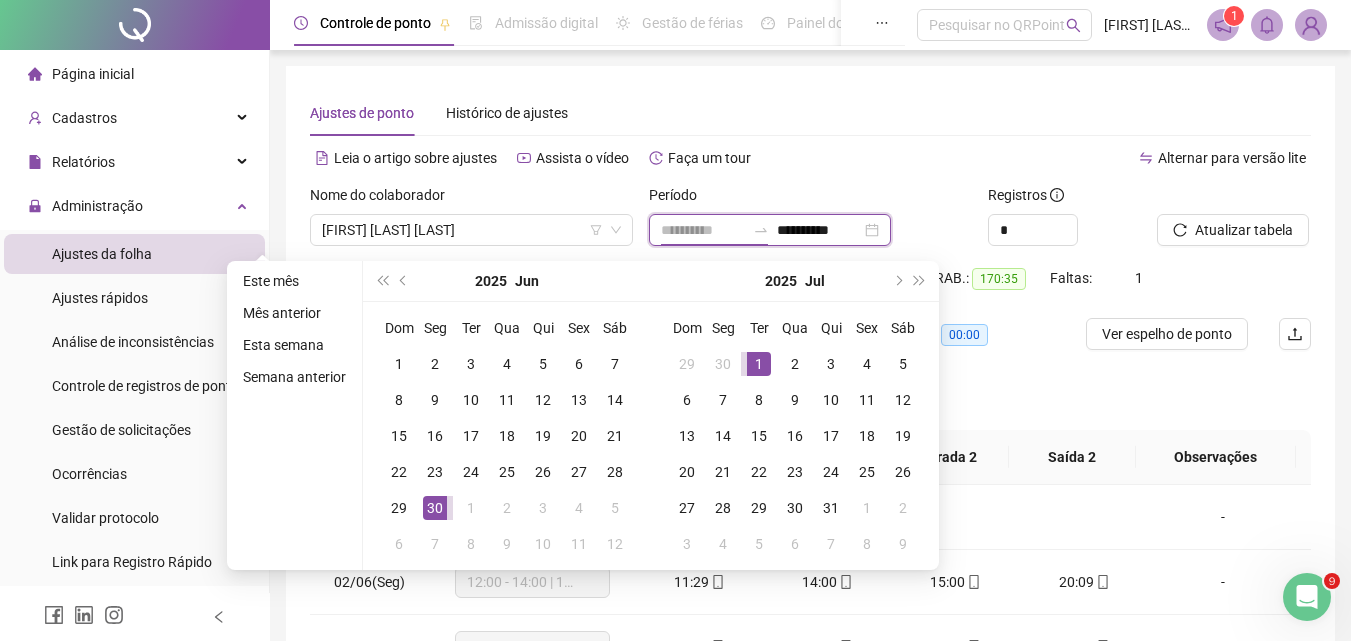 type on "**********" 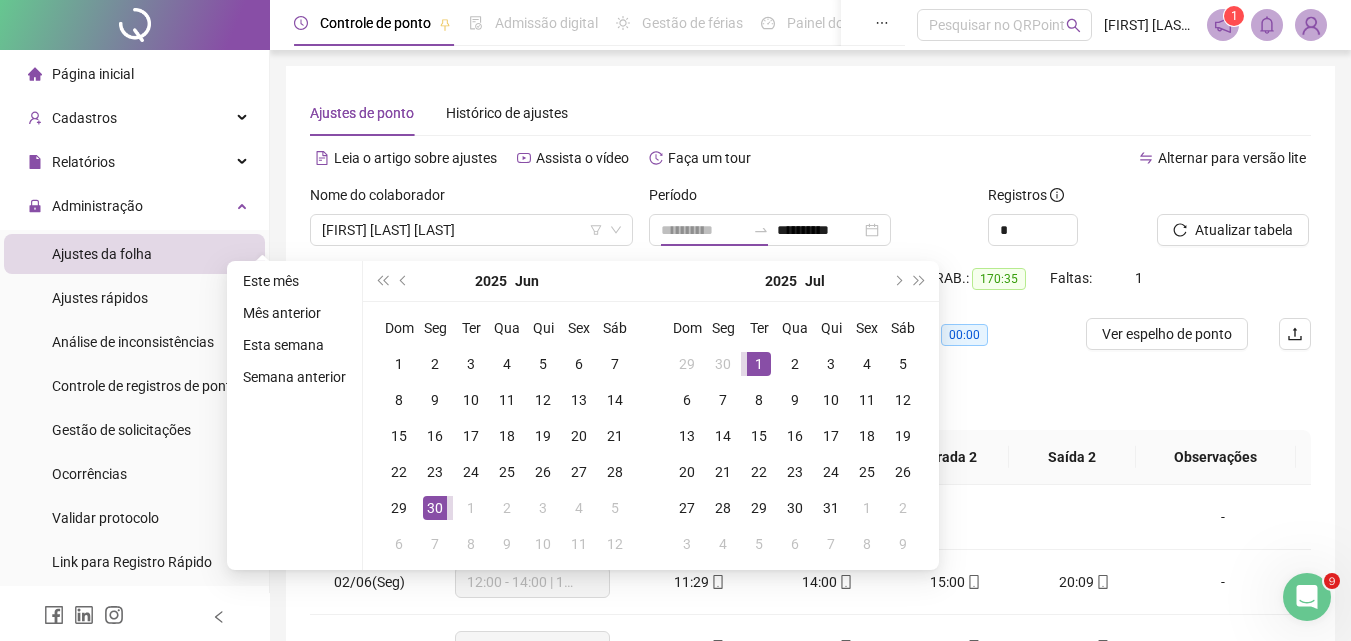 click on "1" at bounding box center (759, 364) 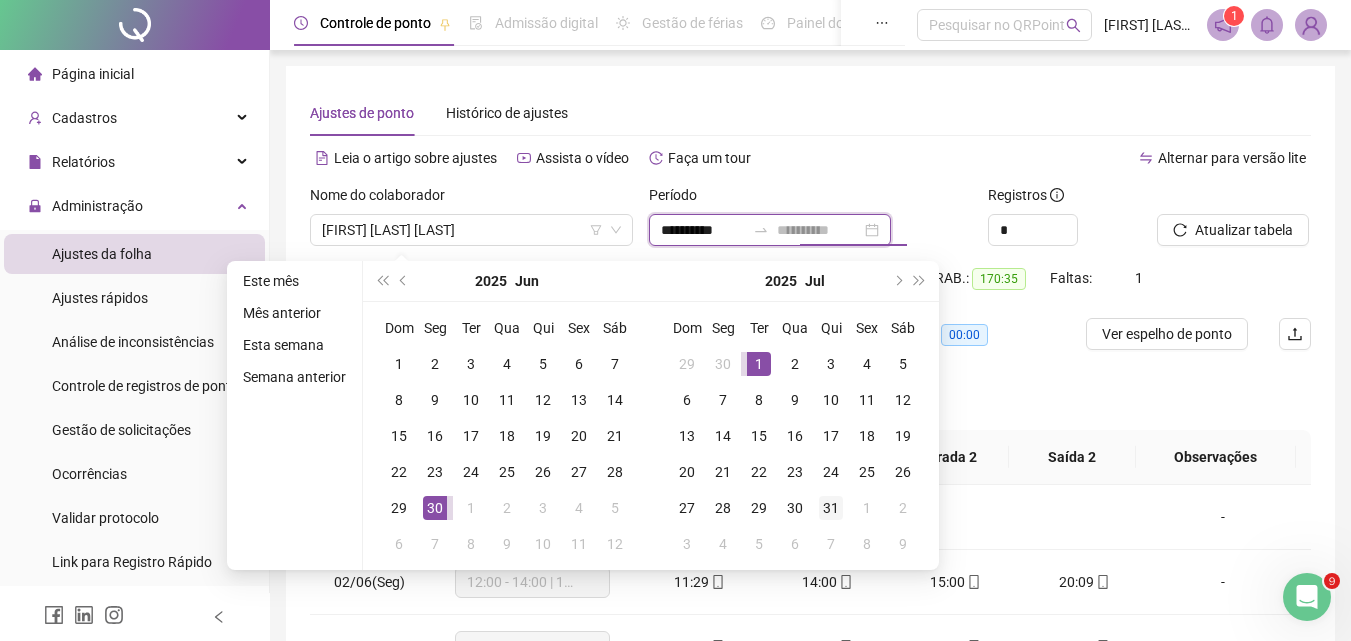 type on "**********" 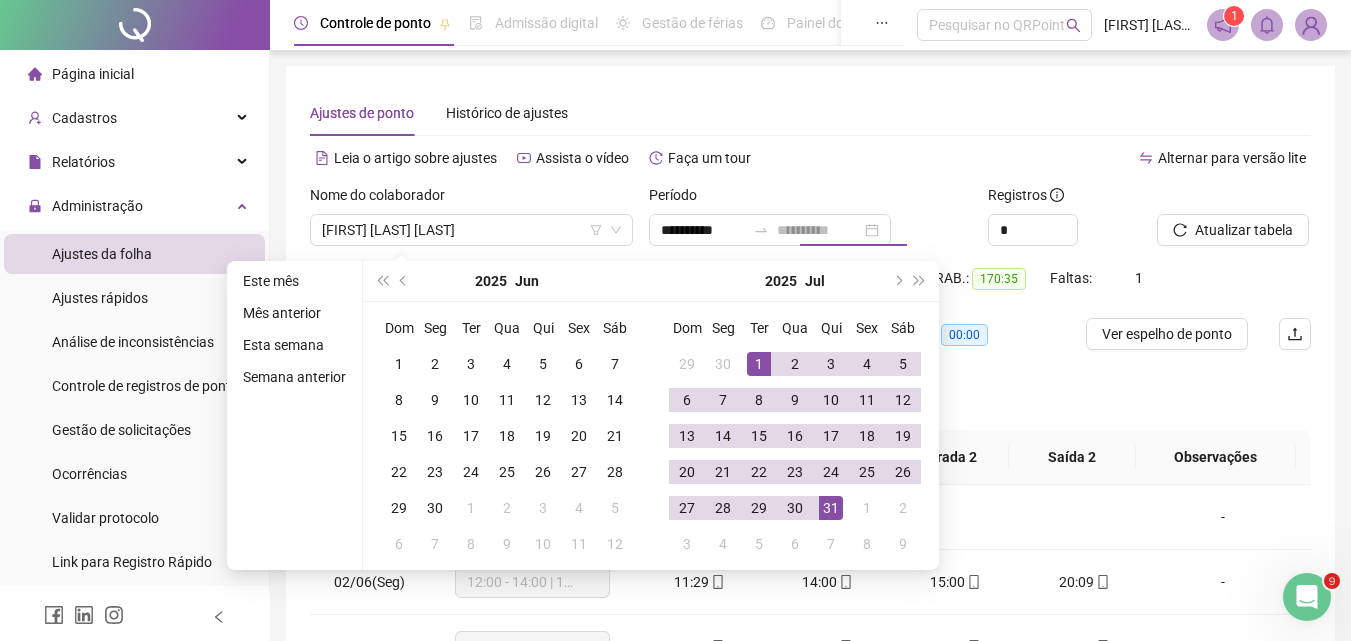 click on "31" at bounding box center (831, 508) 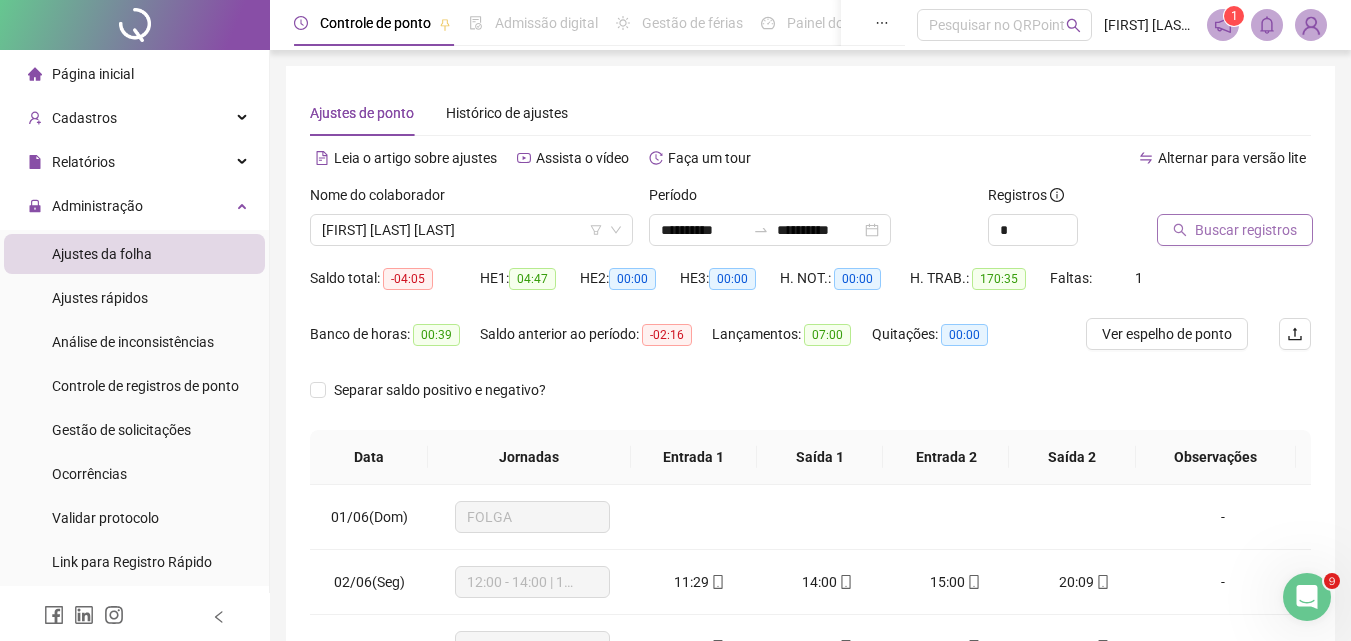 click on "Buscar registros" at bounding box center [1246, 230] 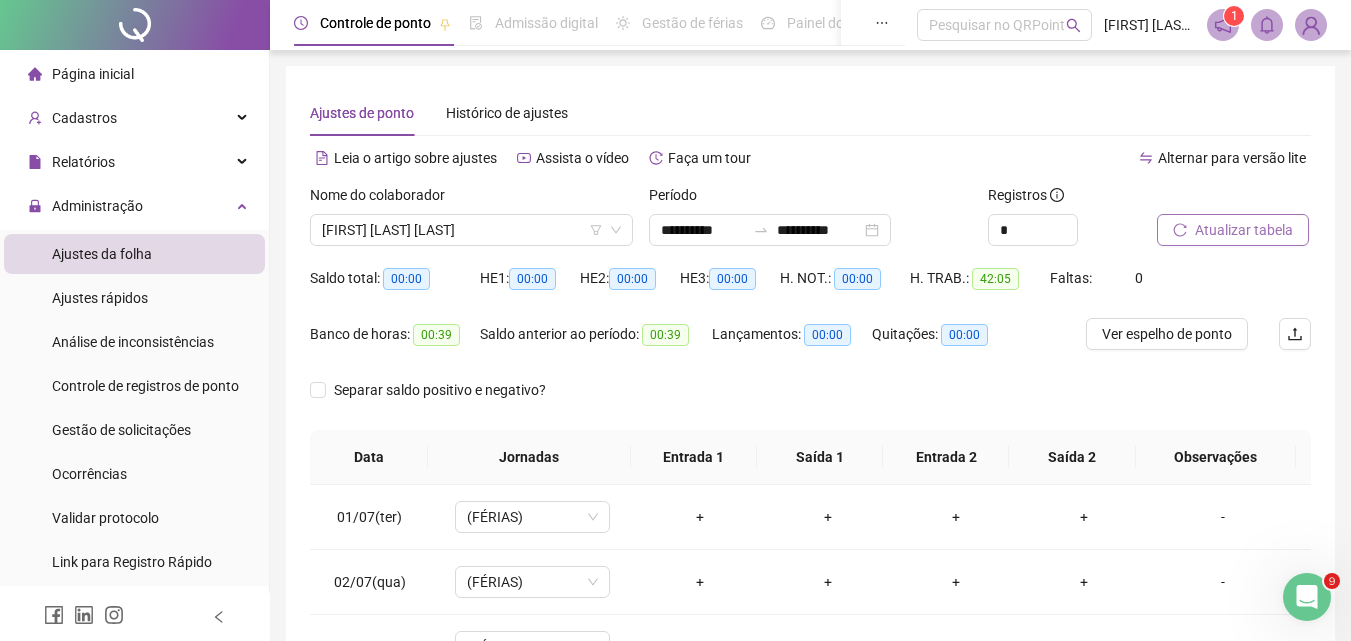scroll, scrollTop: 381, scrollLeft: 0, axis: vertical 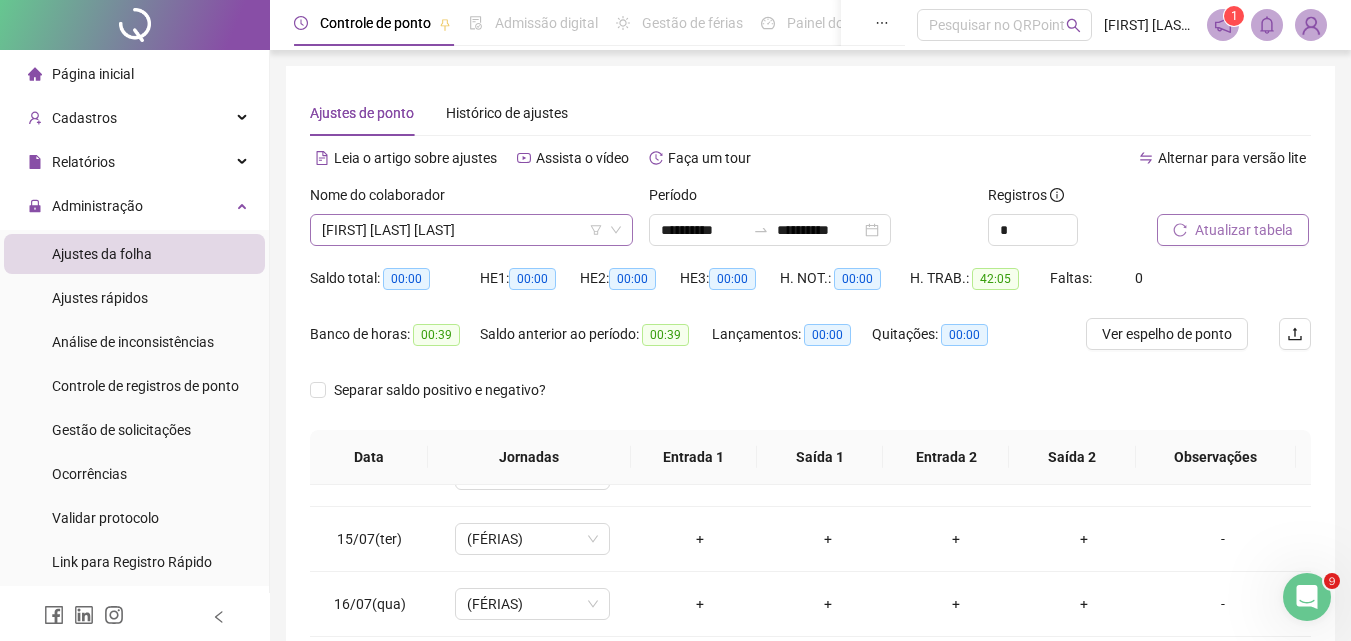 click on "[FIRST] [LAST] [LAST]" at bounding box center (471, 230) 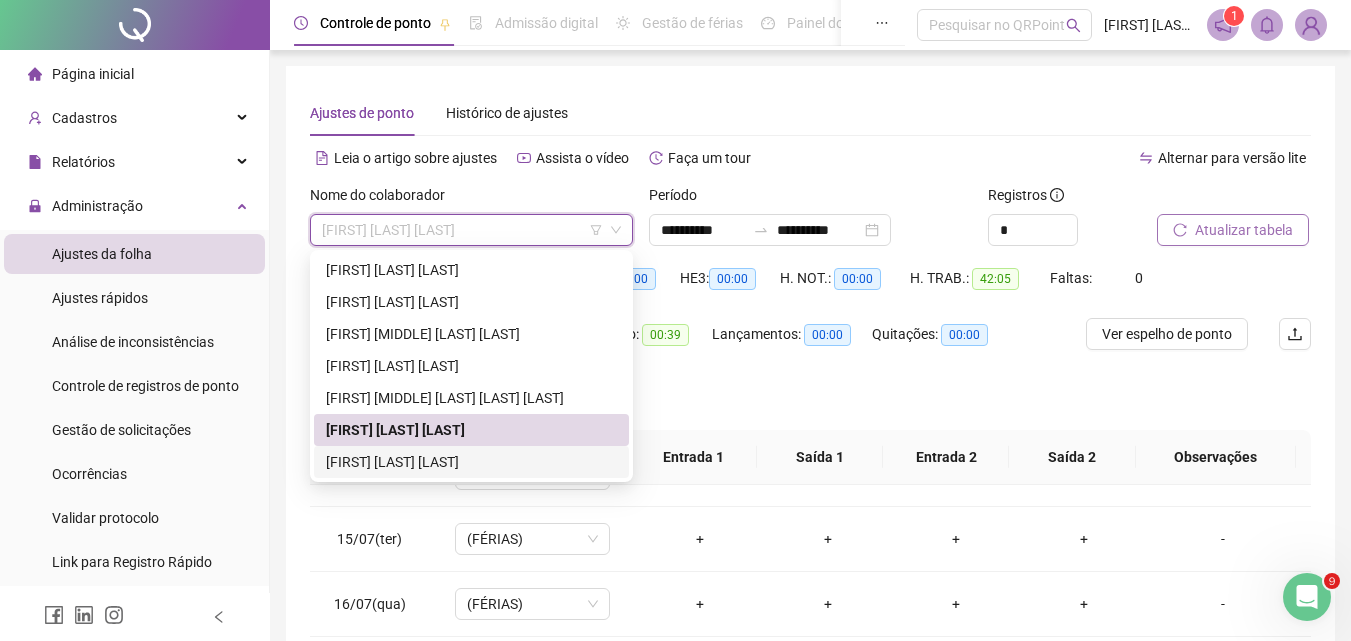 click on "[FIRST] [LAST] [LAST]" at bounding box center [471, 462] 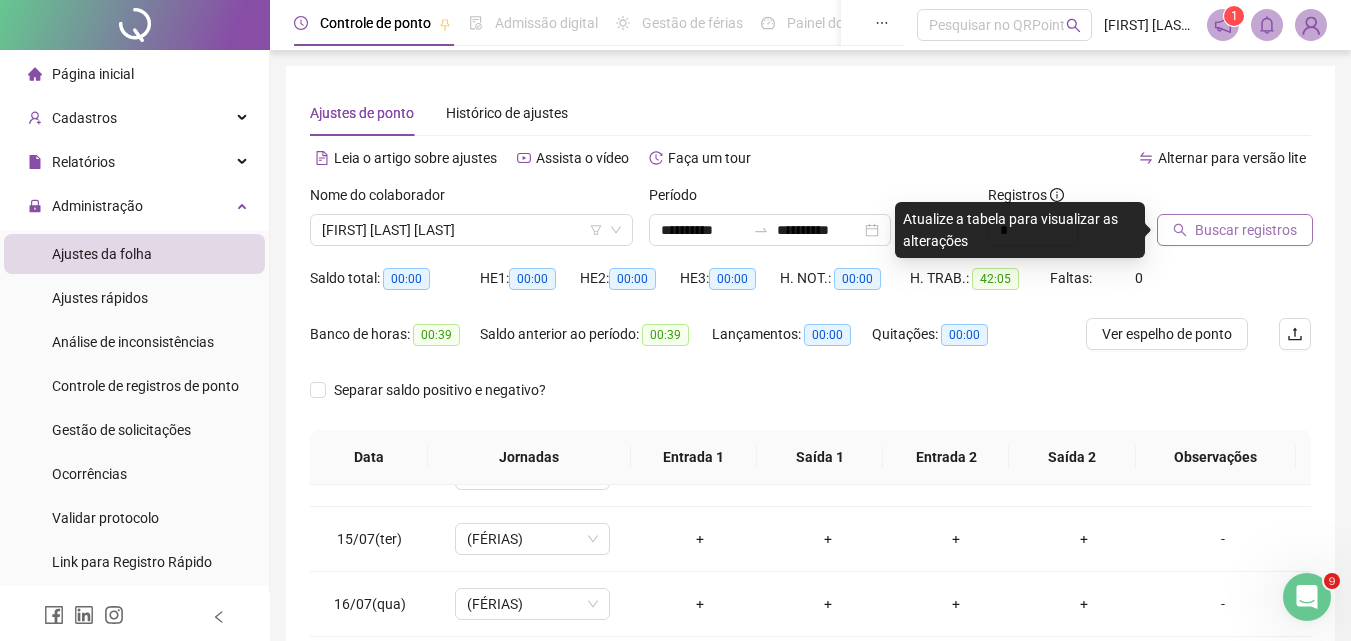 click on "Buscar registros" at bounding box center (1246, 230) 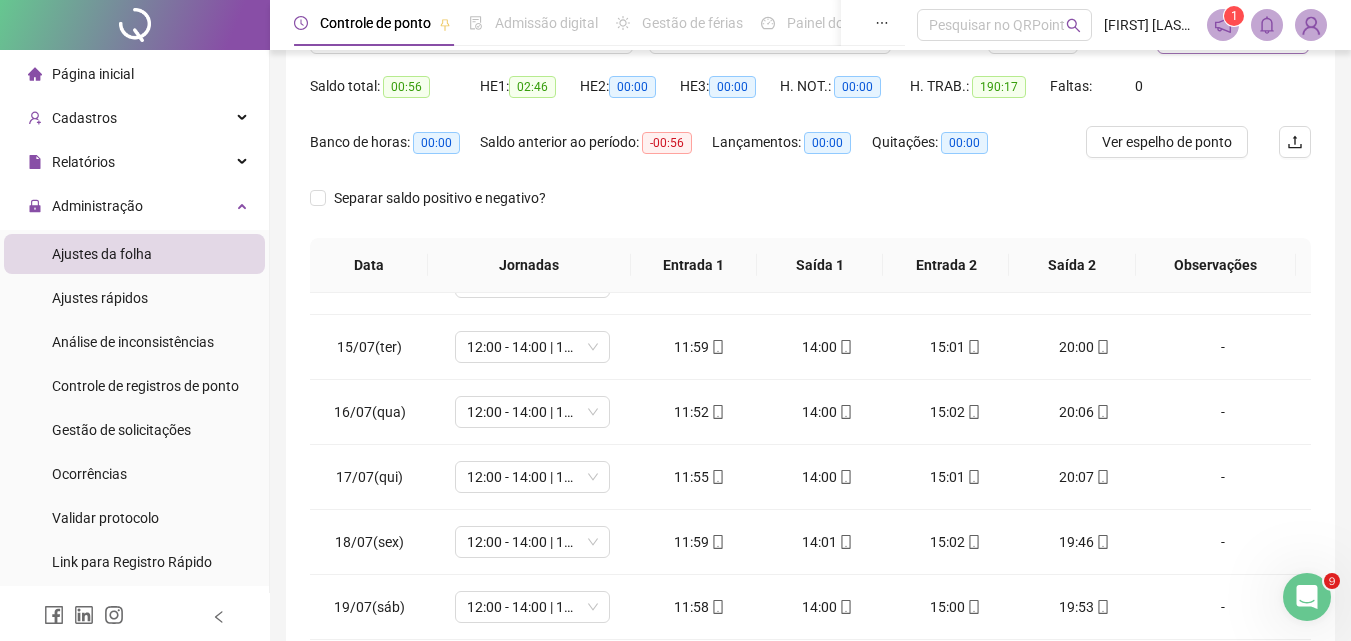 scroll, scrollTop: 200, scrollLeft: 0, axis: vertical 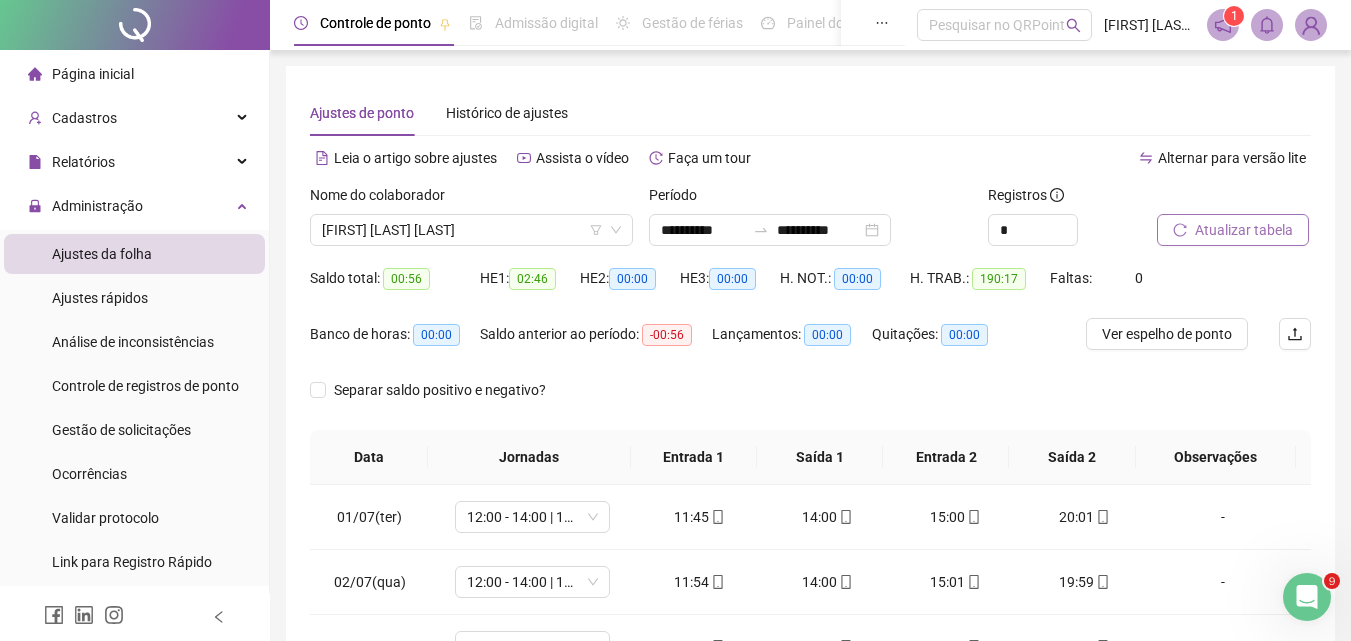 click 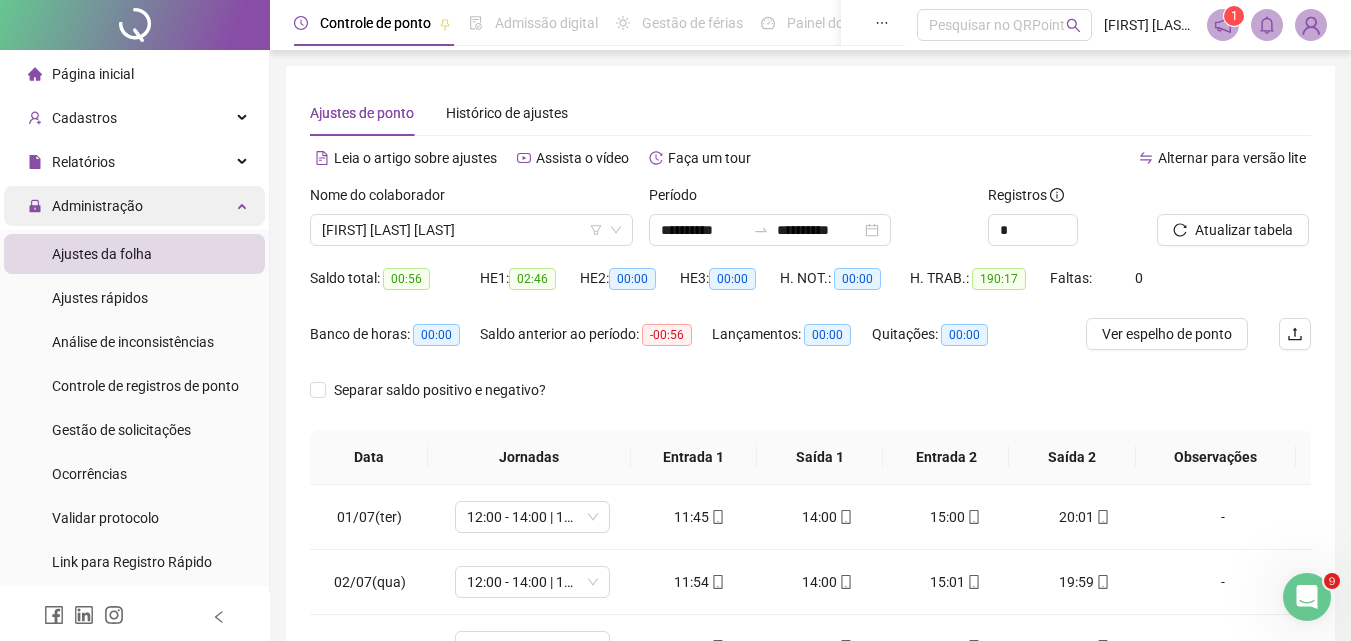 click on "Administração" at bounding box center [134, 206] 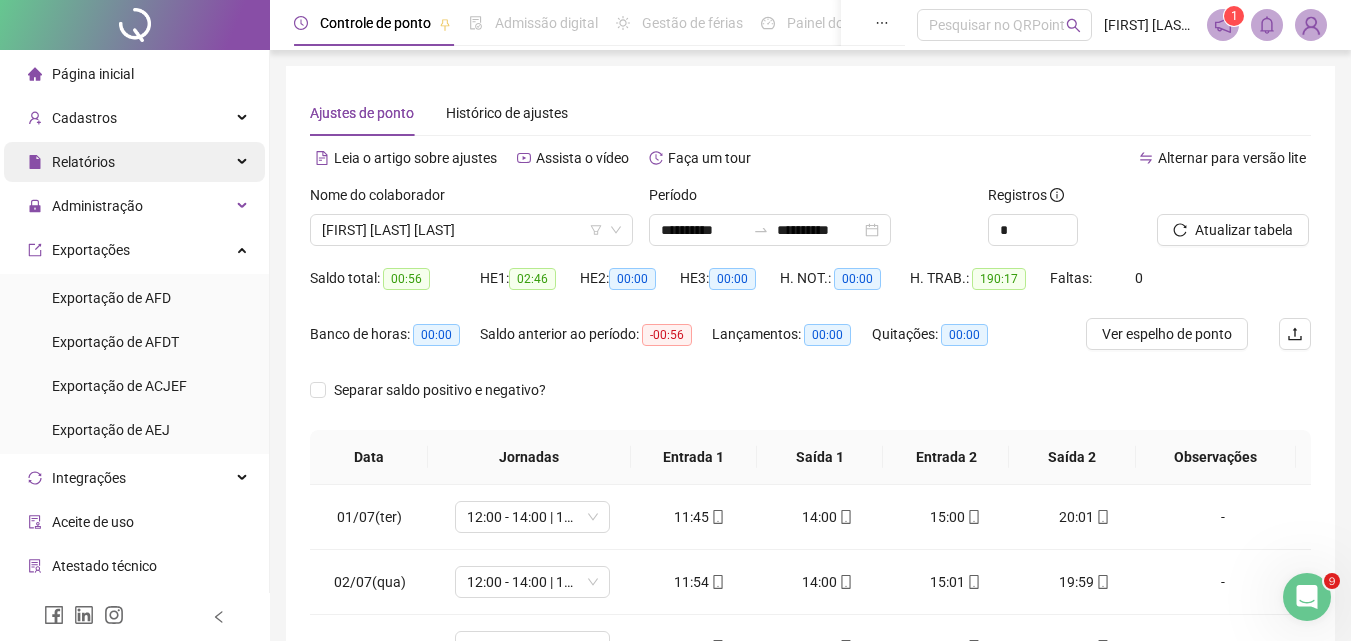click on "Relatórios" at bounding box center (134, 162) 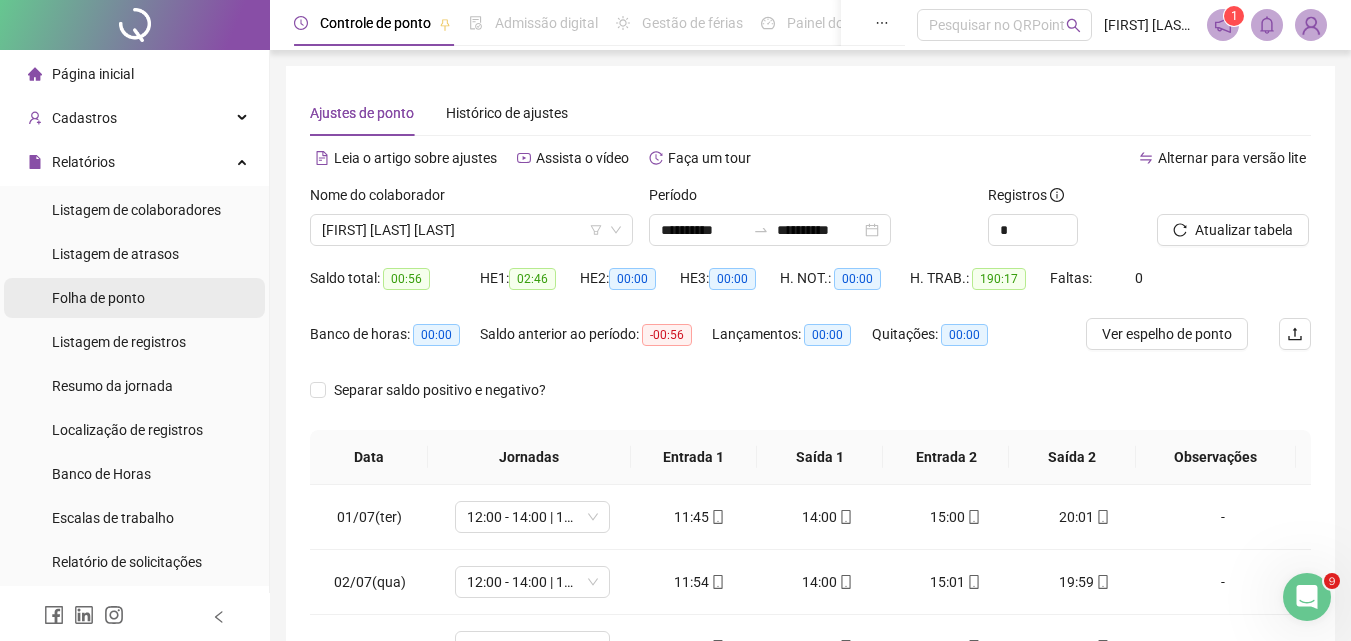 click on "Folha de ponto" at bounding box center [98, 298] 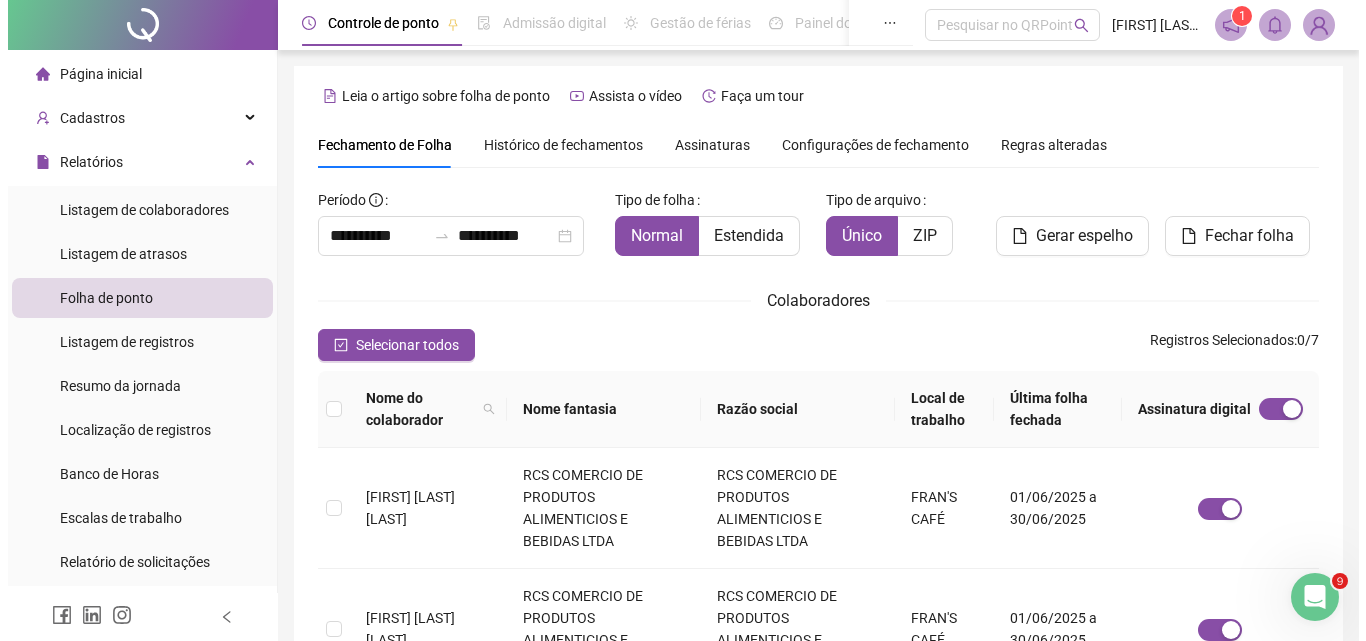scroll, scrollTop: 89, scrollLeft: 0, axis: vertical 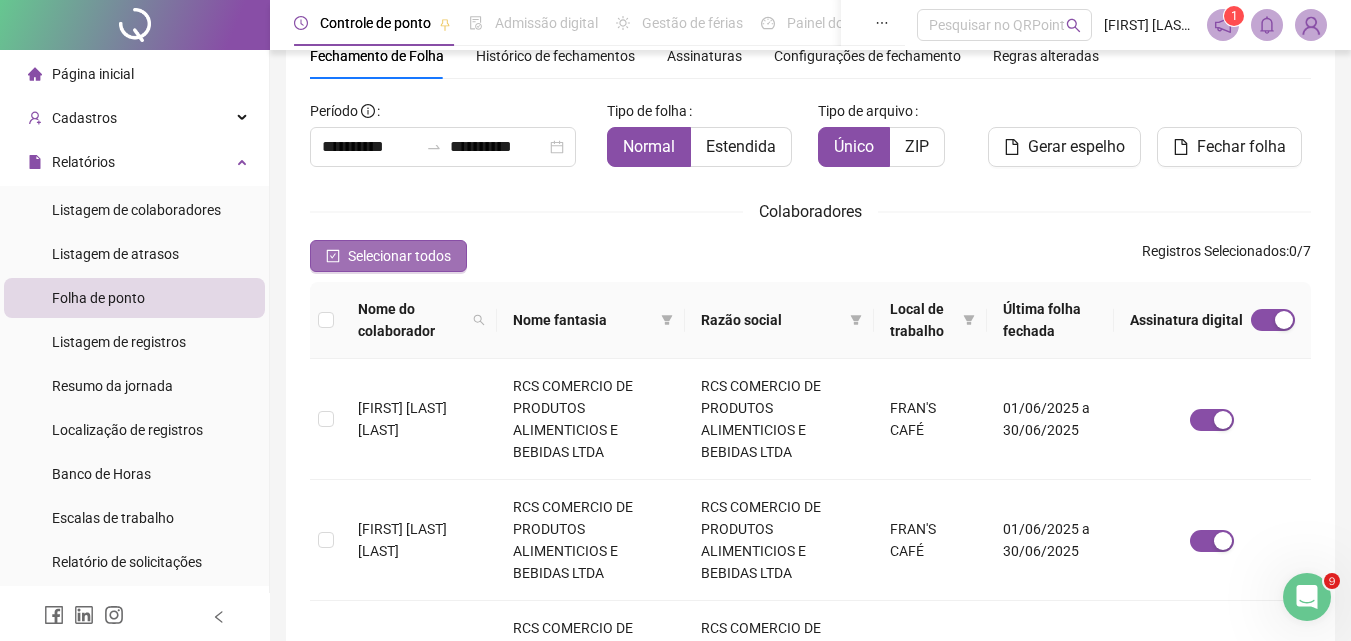 click on "Selecionar todos" at bounding box center [388, 256] 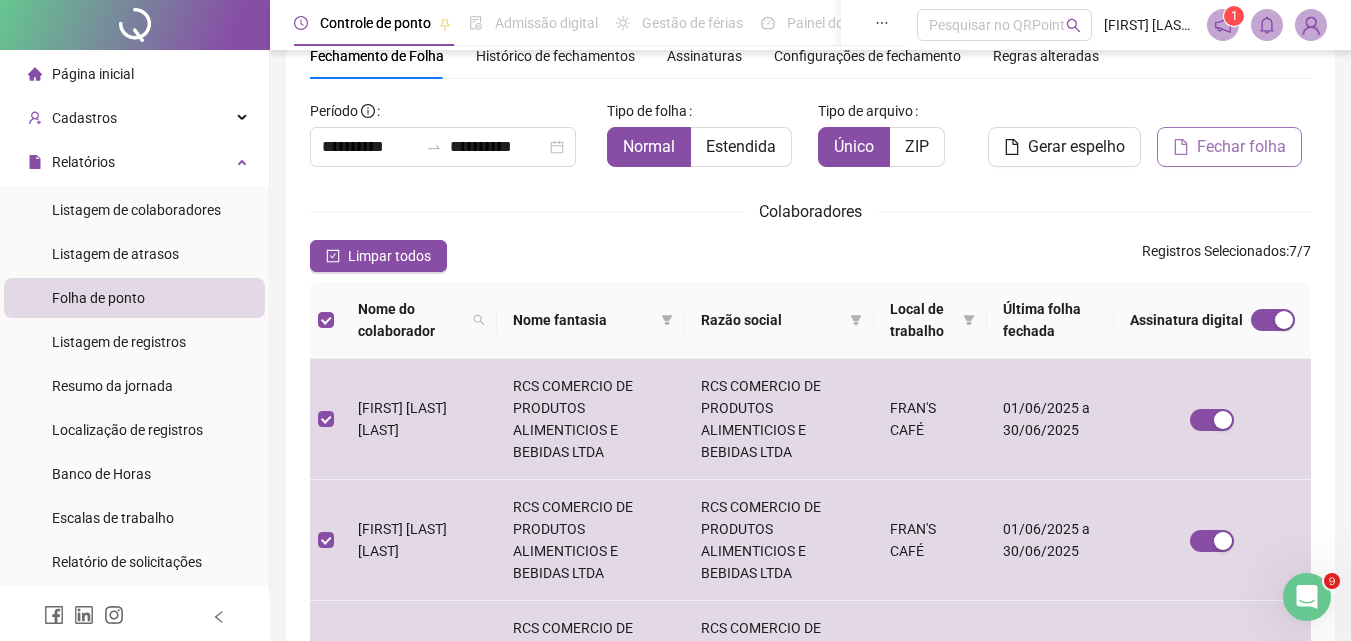 click on "Fechar folha" at bounding box center (1241, 147) 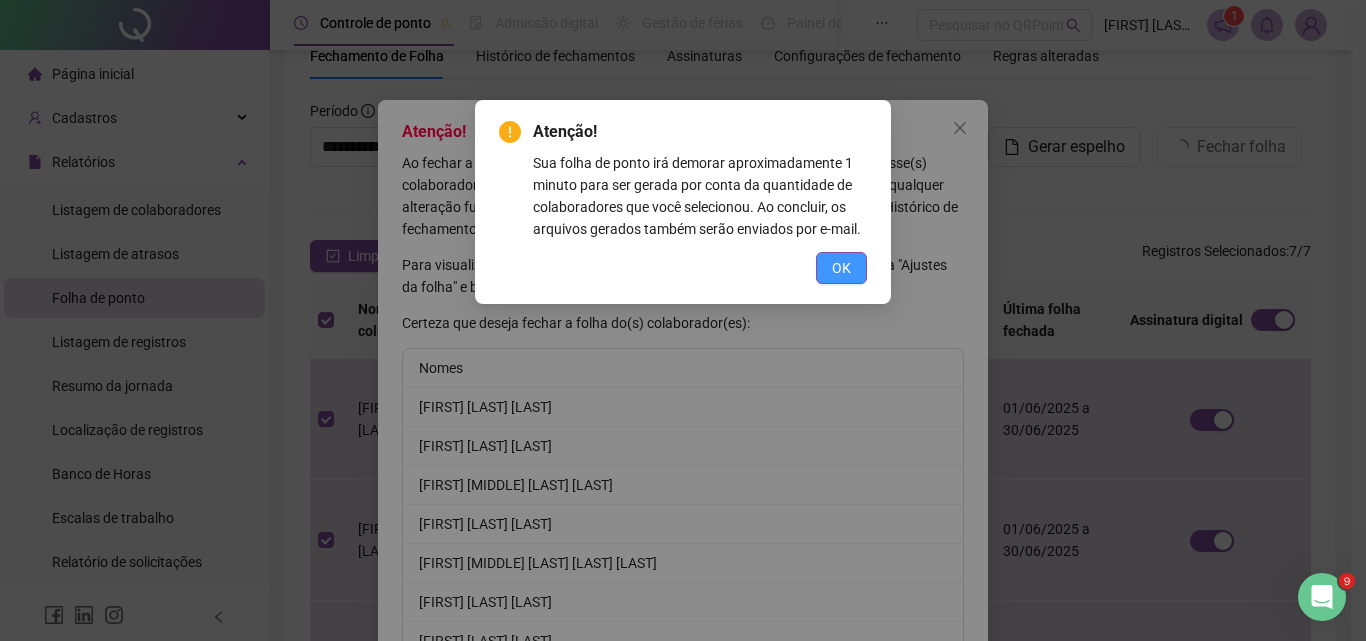 click on "OK" at bounding box center (841, 268) 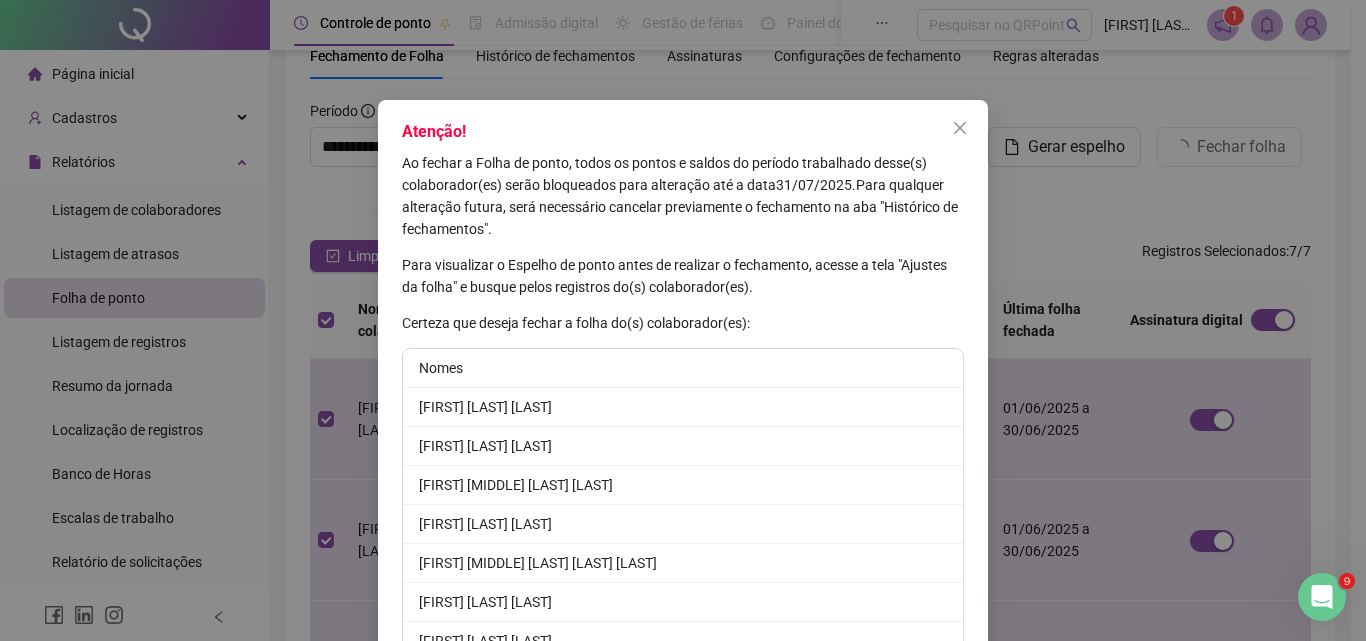 scroll, scrollTop: 108, scrollLeft: 0, axis: vertical 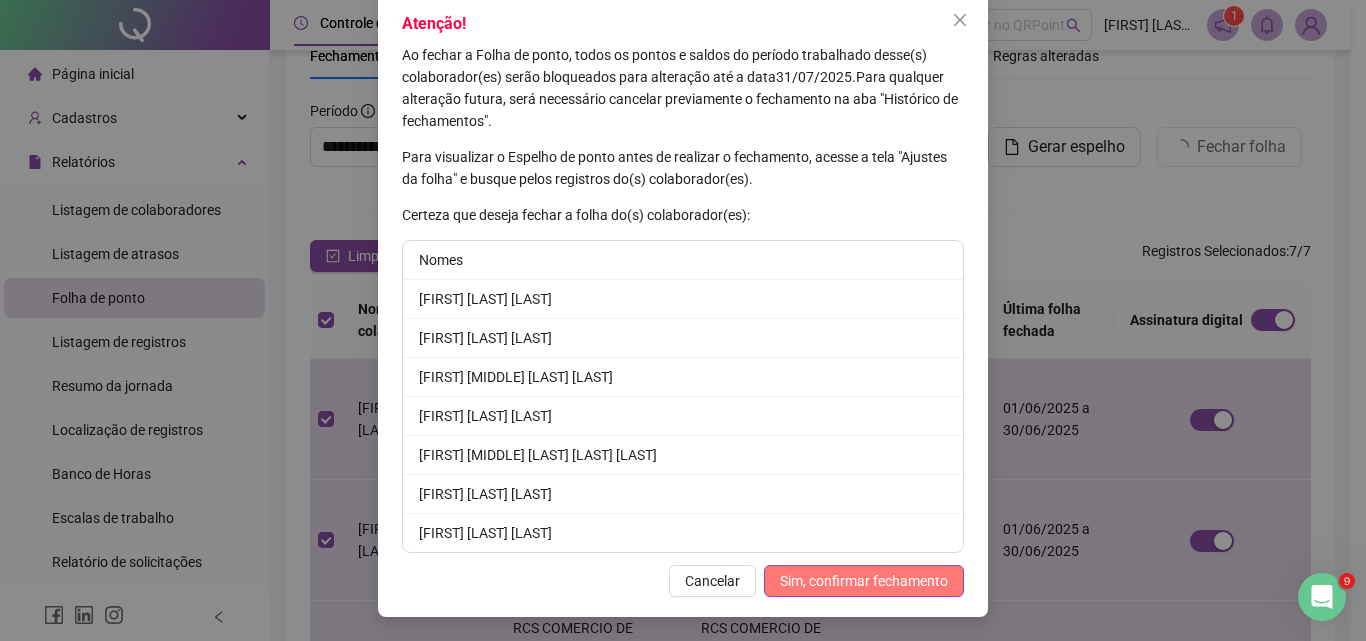 click on "Sim, confirmar fechamento" at bounding box center [864, 581] 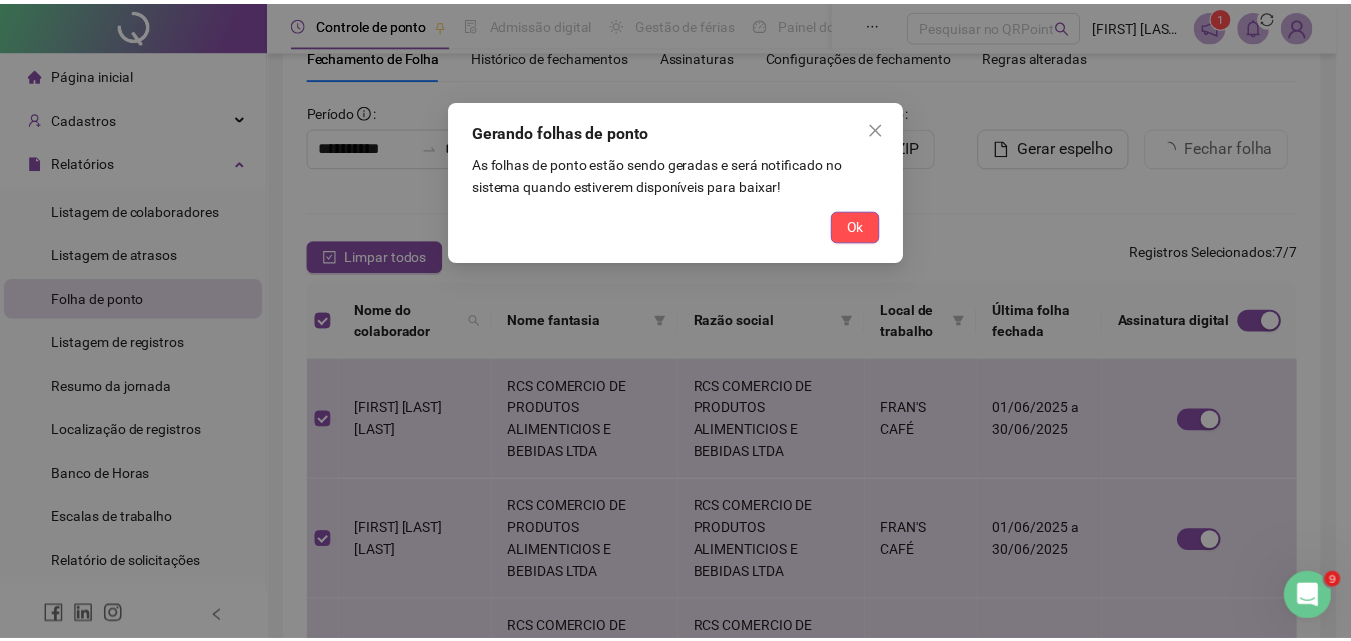 scroll, scrollTop: 10, scrollLeft: 0, axis: vertical 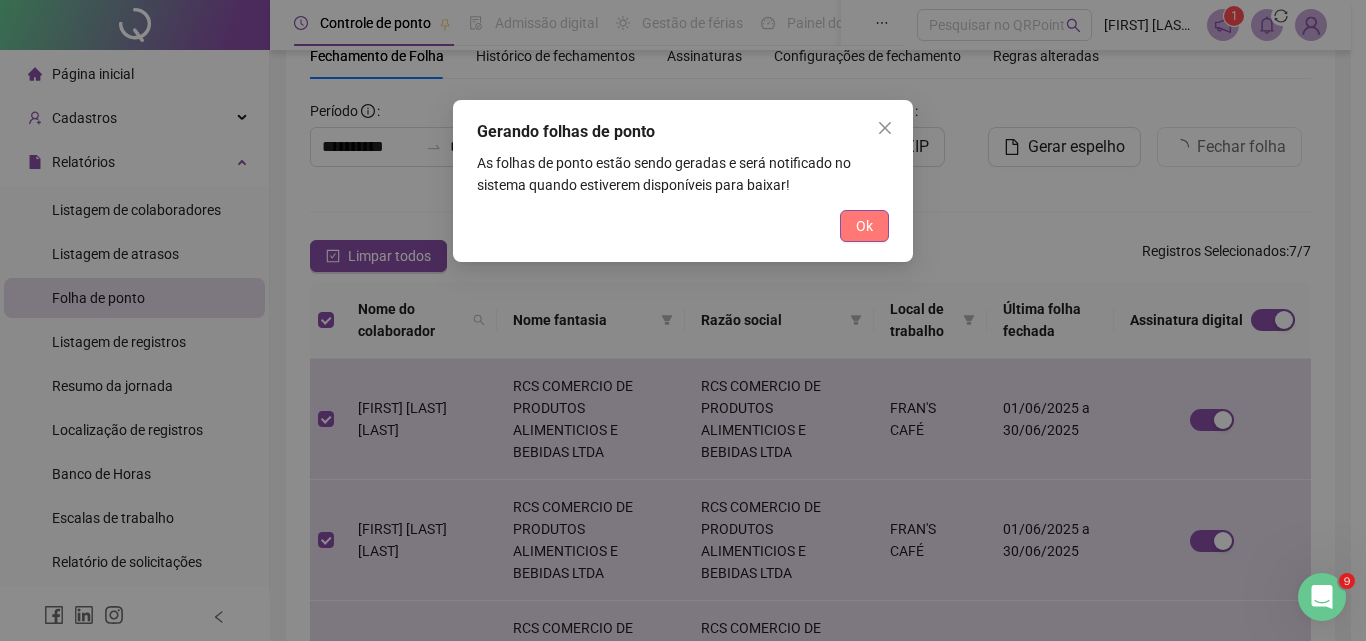 click on "Ok" at bounding box center [864, 226] 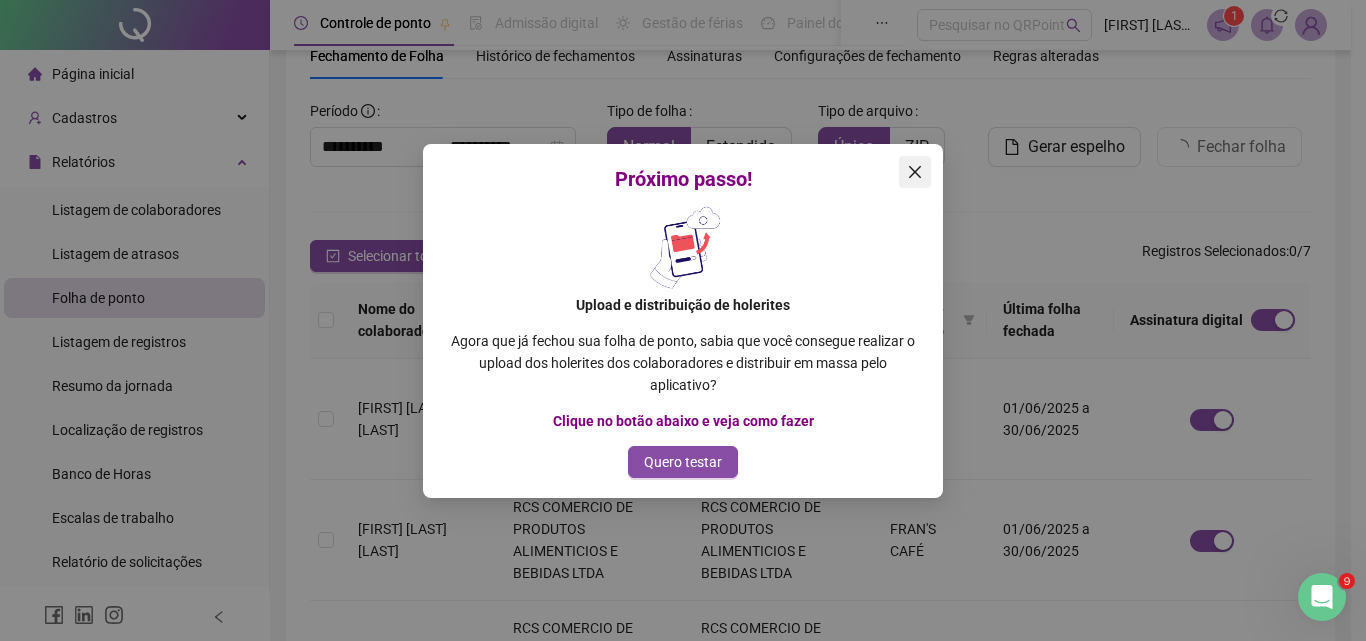 click 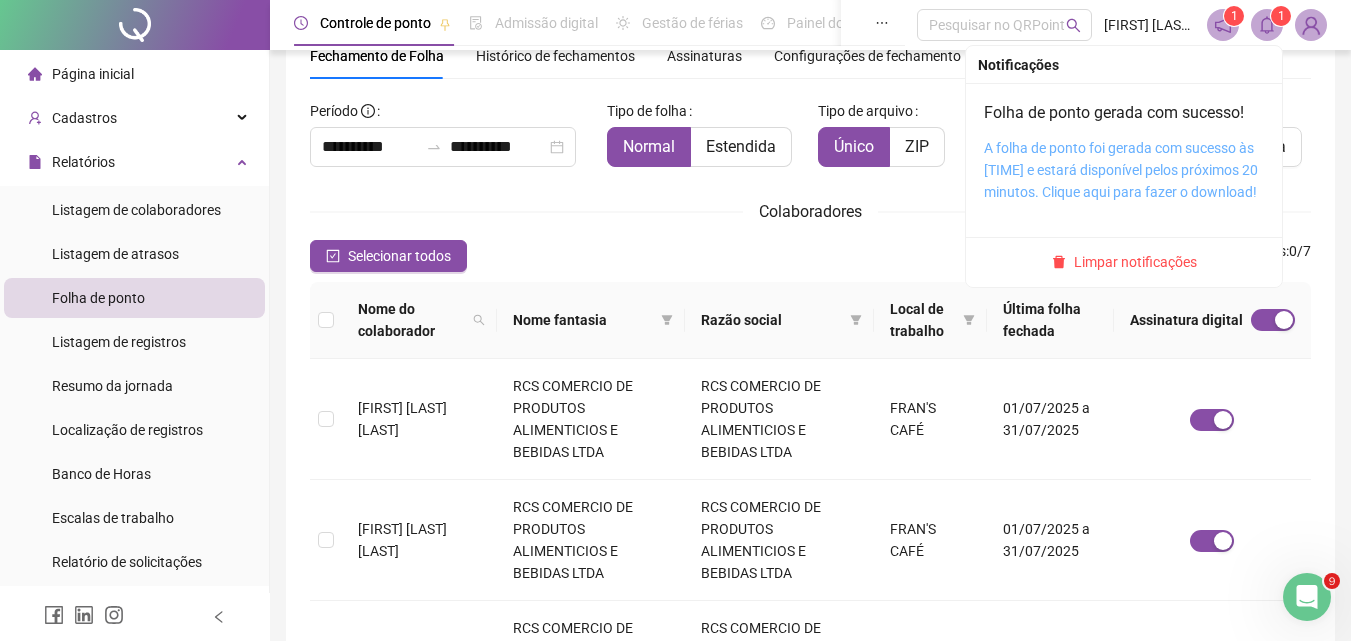 click on "A folha de ponto foi gerada com sucesso às [TIME] e estará disponível pelos próximos 20 minutos.
Clique aqui para fazer o download!" at bounding box center [1121, 170] 